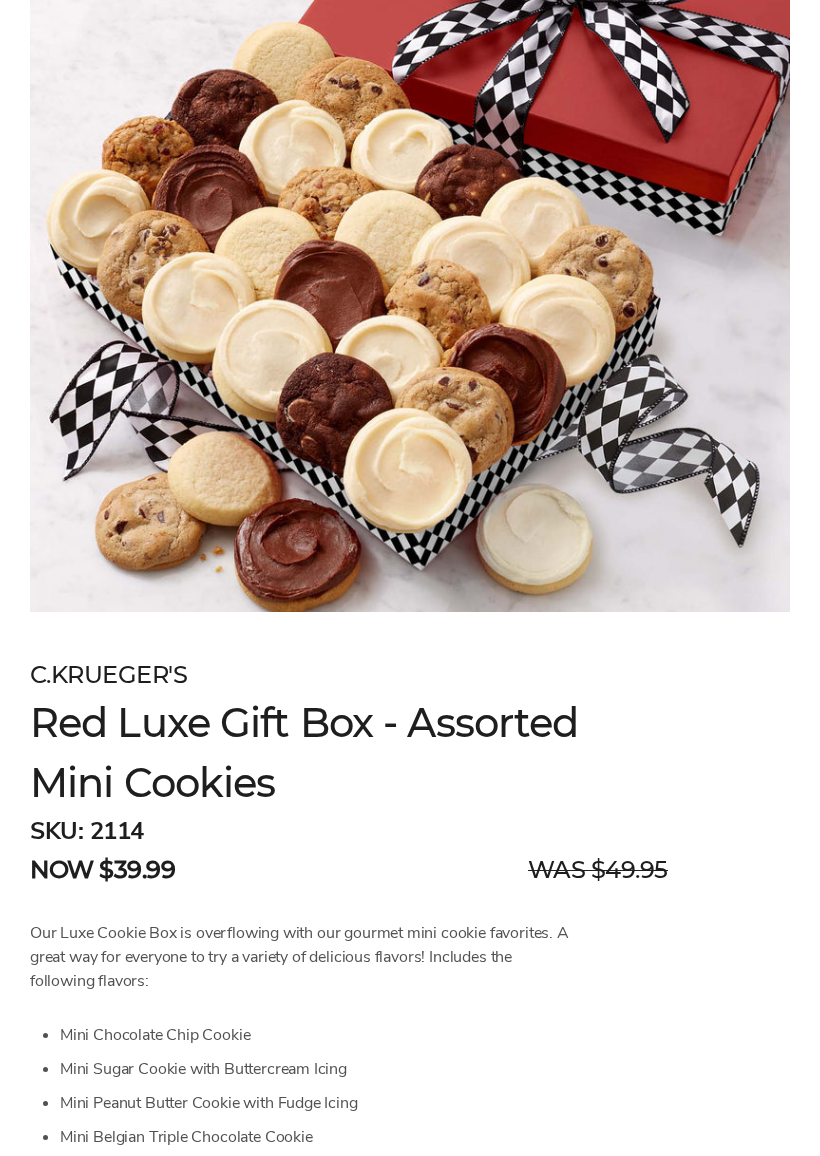 scroll, scrollTop: 460, scrollLeft: 0, axis: vertical 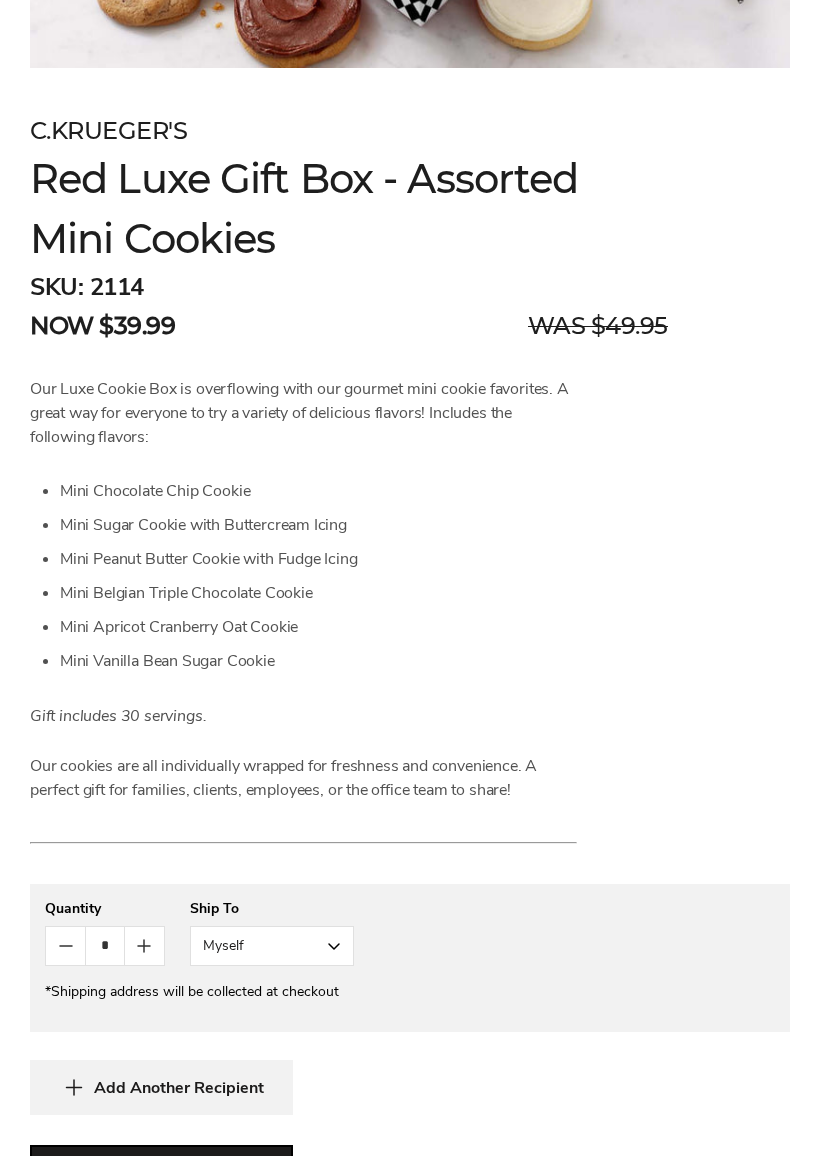 click 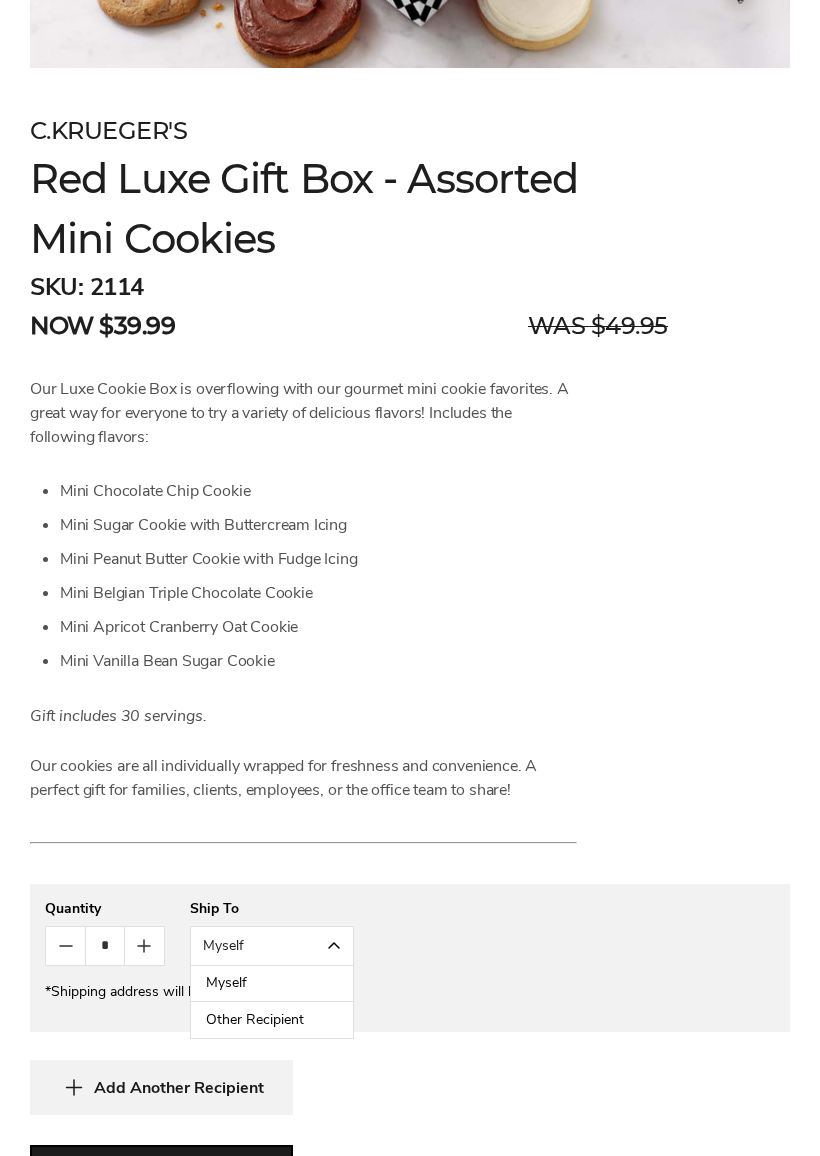 click on "Myself" at bounding box center [272, 984] 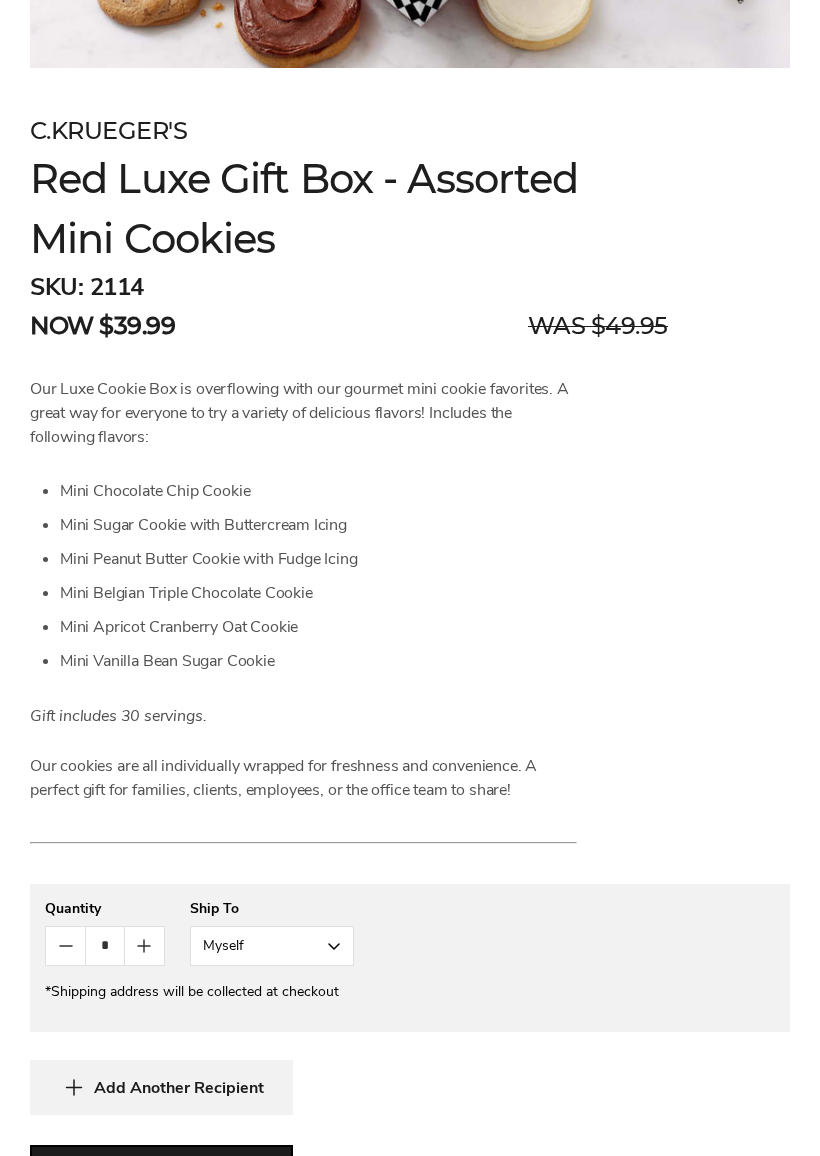 click on "Myself" at bounding box center (272, 946) 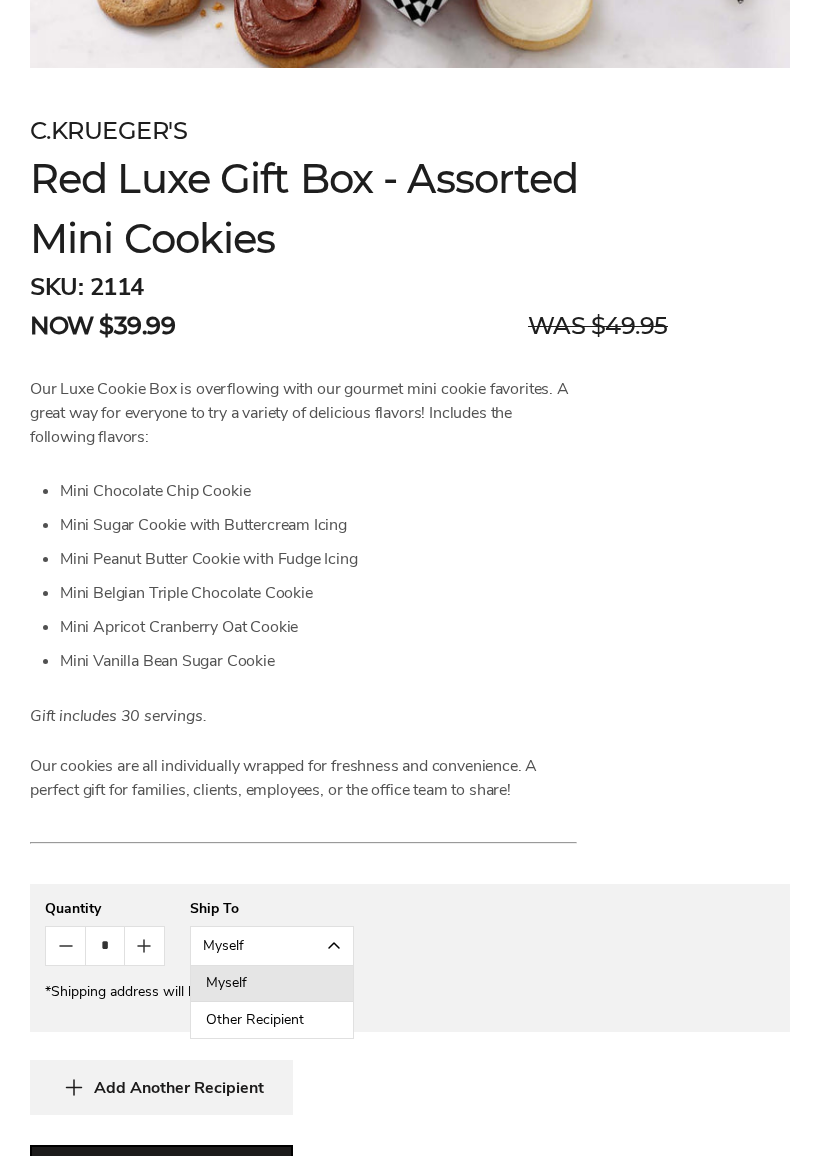 click on "Other Recipient" at bounding box center (272, 1020) 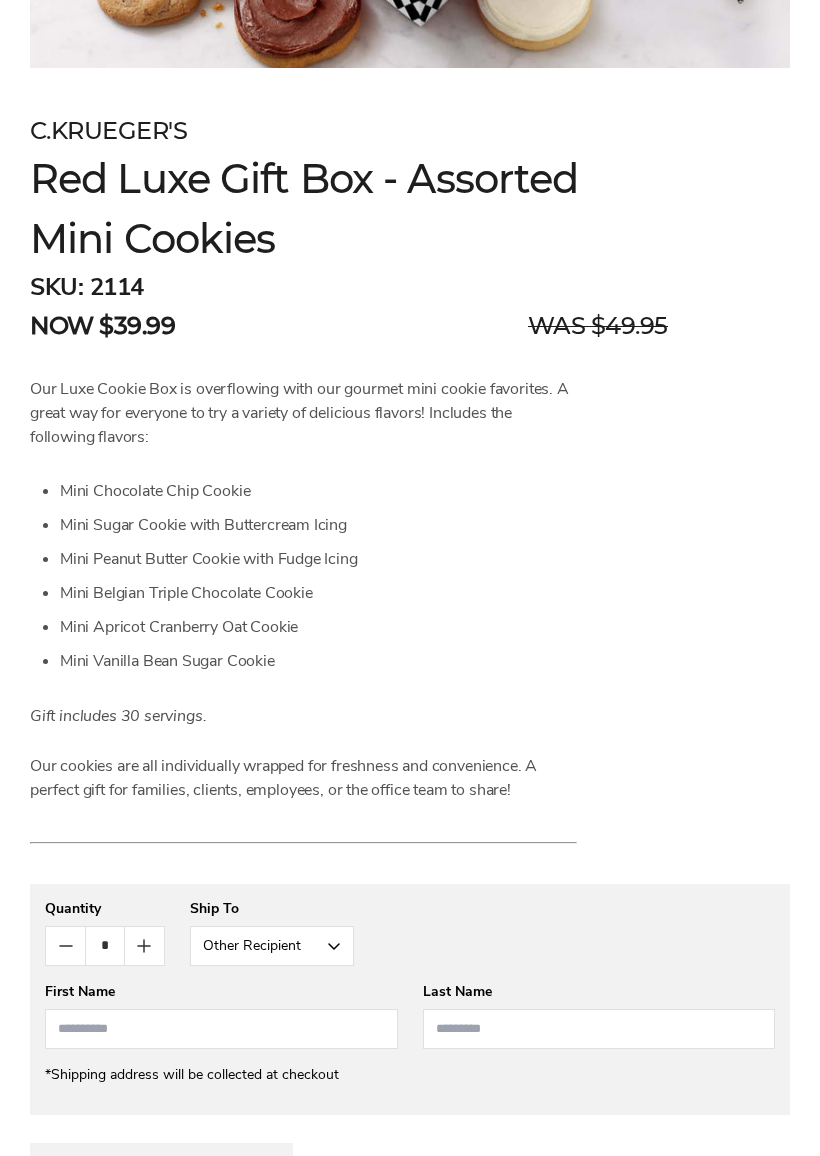 click at bounding box center (221, 1029) 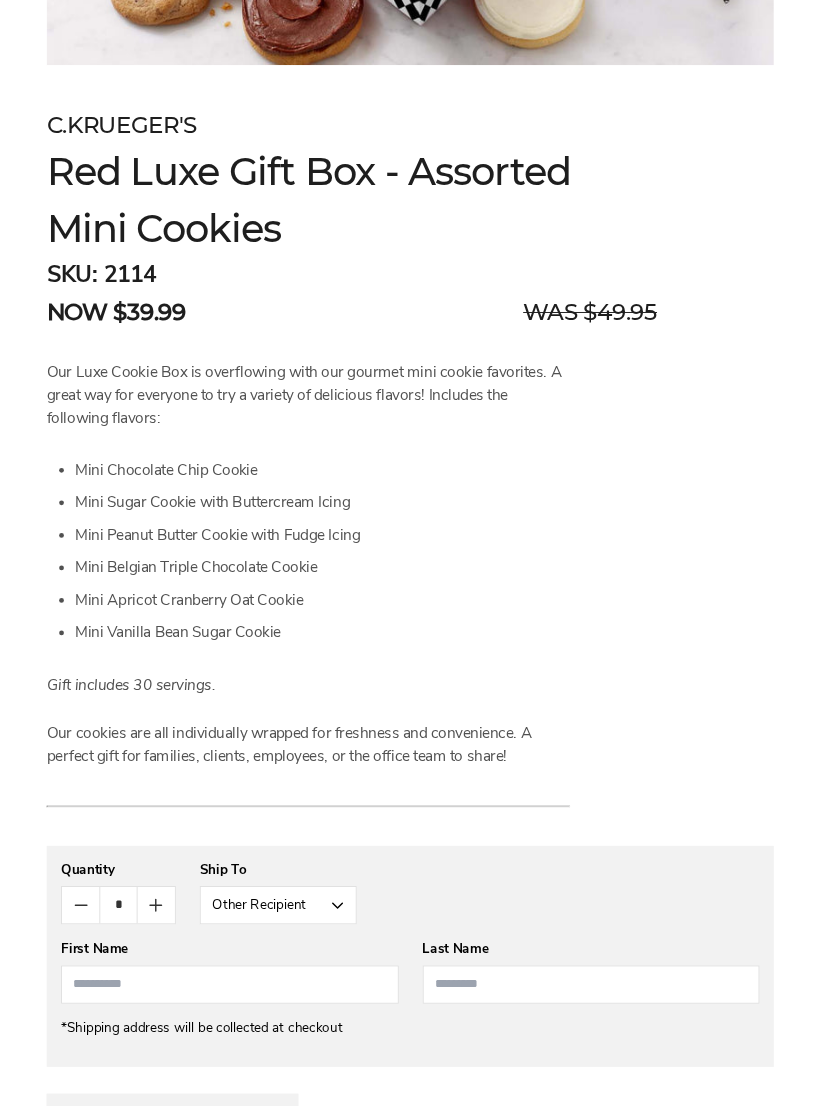 scroll, scrollTop: 1300, scrollLeft: 0, axis: vertical 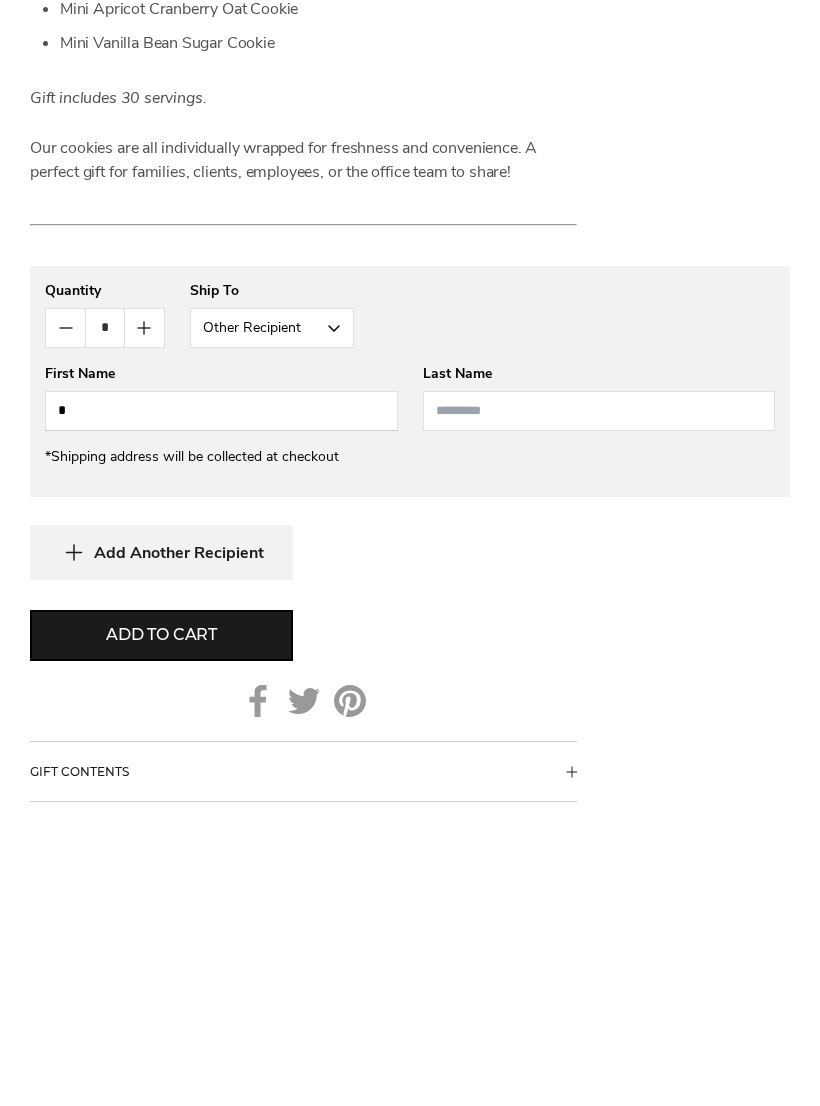 type on "*" 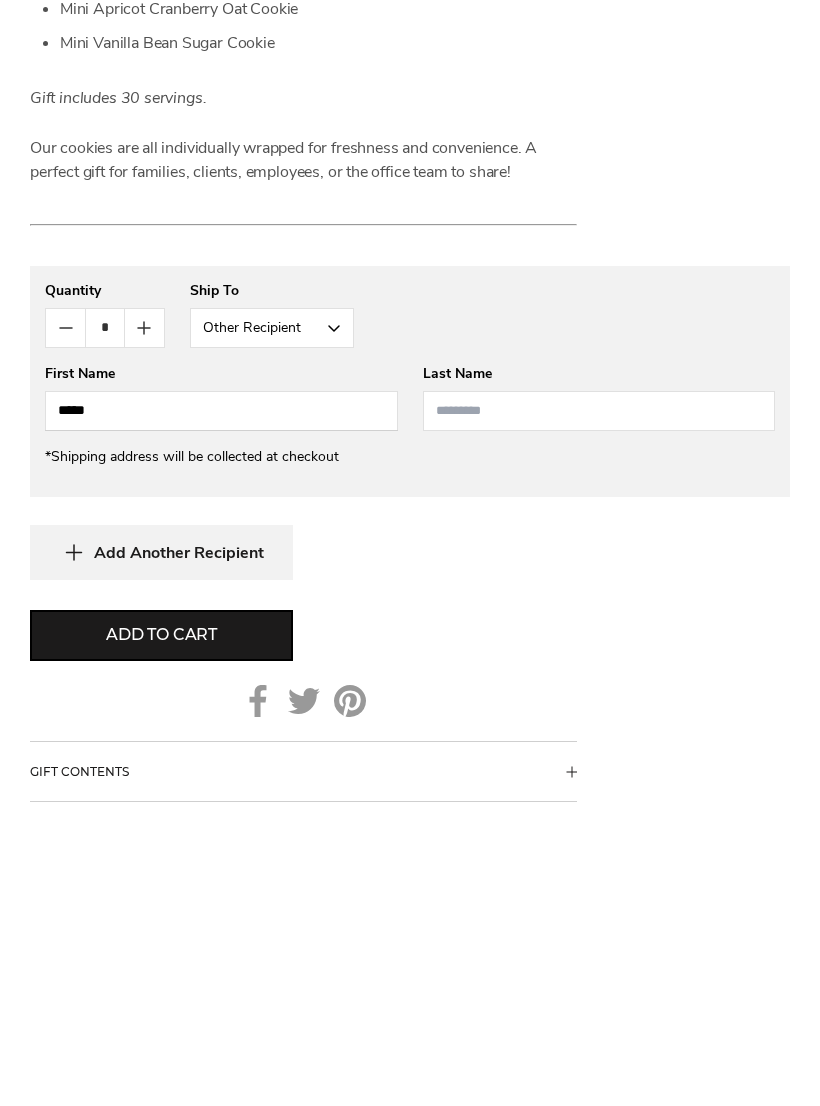 type on "*****" 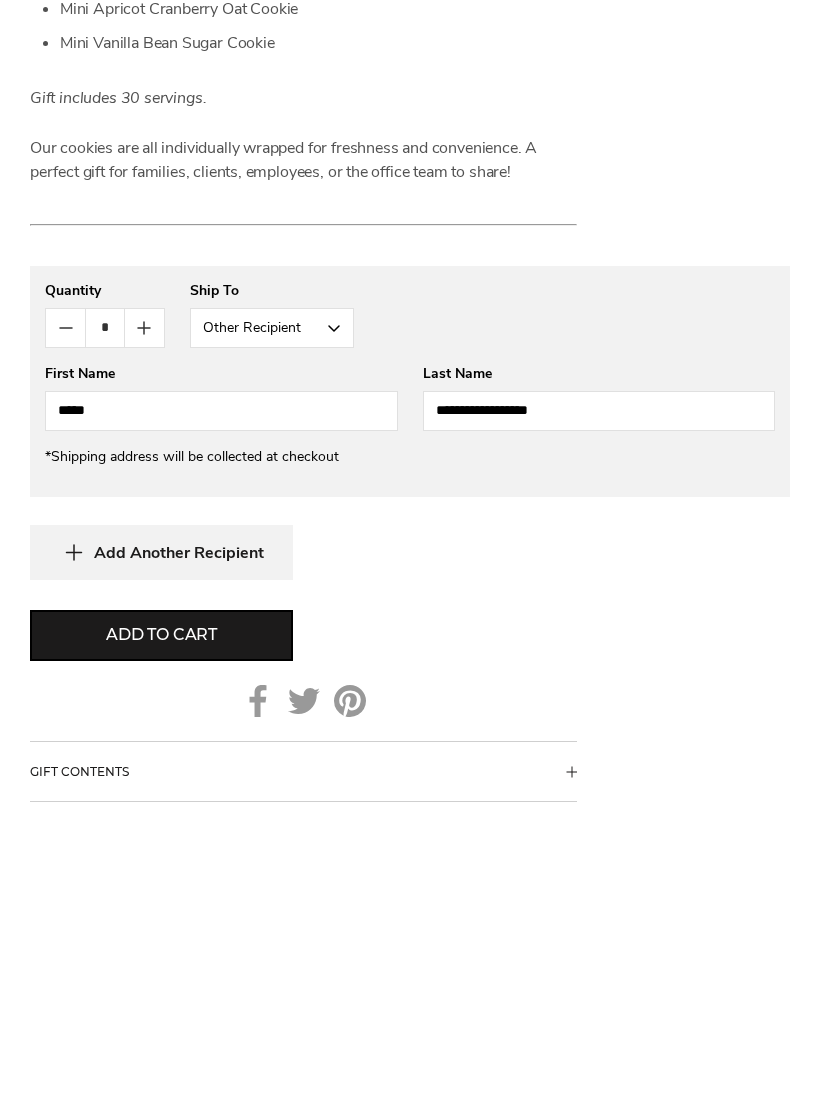 click on "**********" at bounding box center (599, 698) 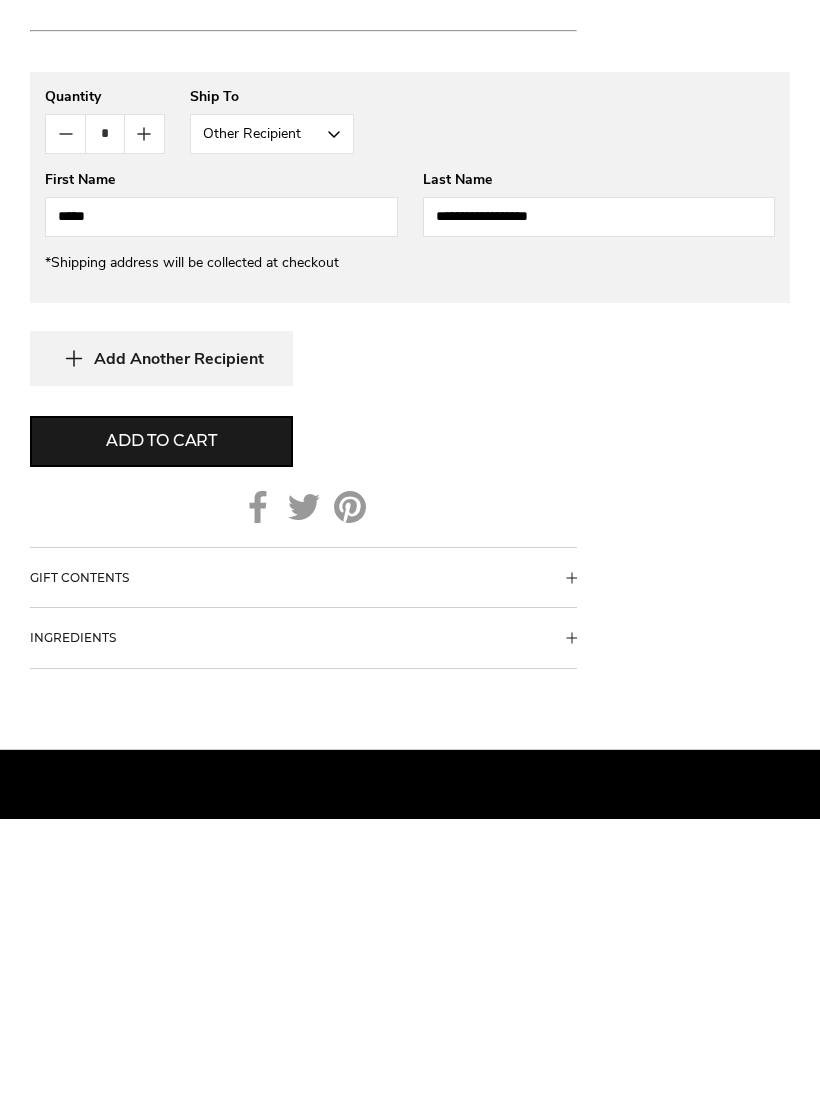scroll, scrollTop: 1495, scrollLeft: 0, axis: vertical 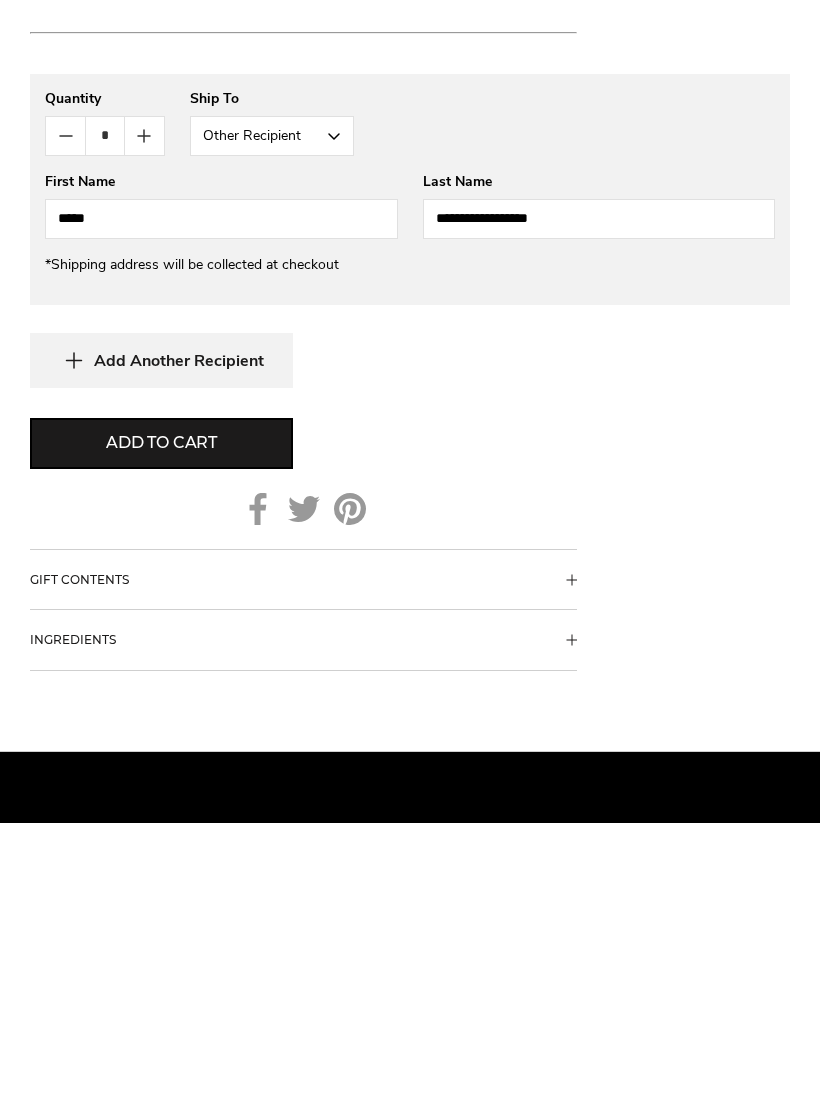 type on "**********" 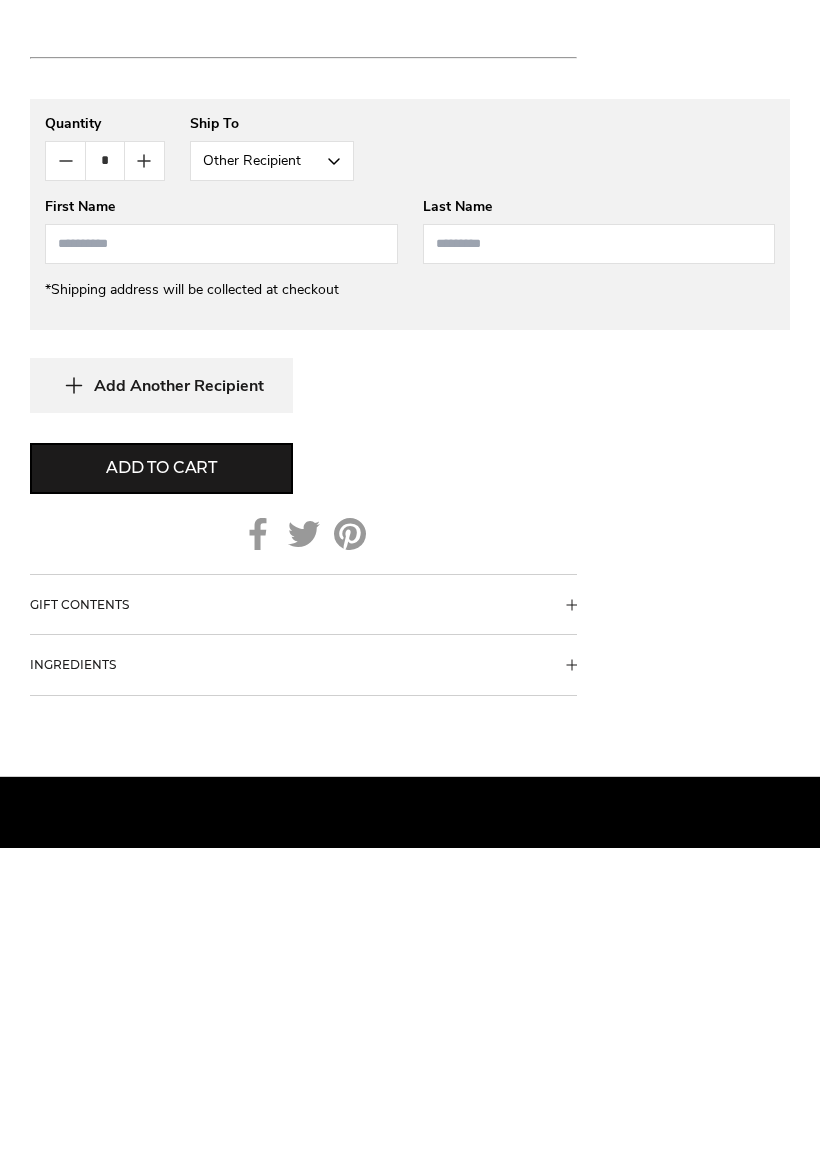 scroll, scrollTop: 1779, scrollLeft: 0, axis: vertical 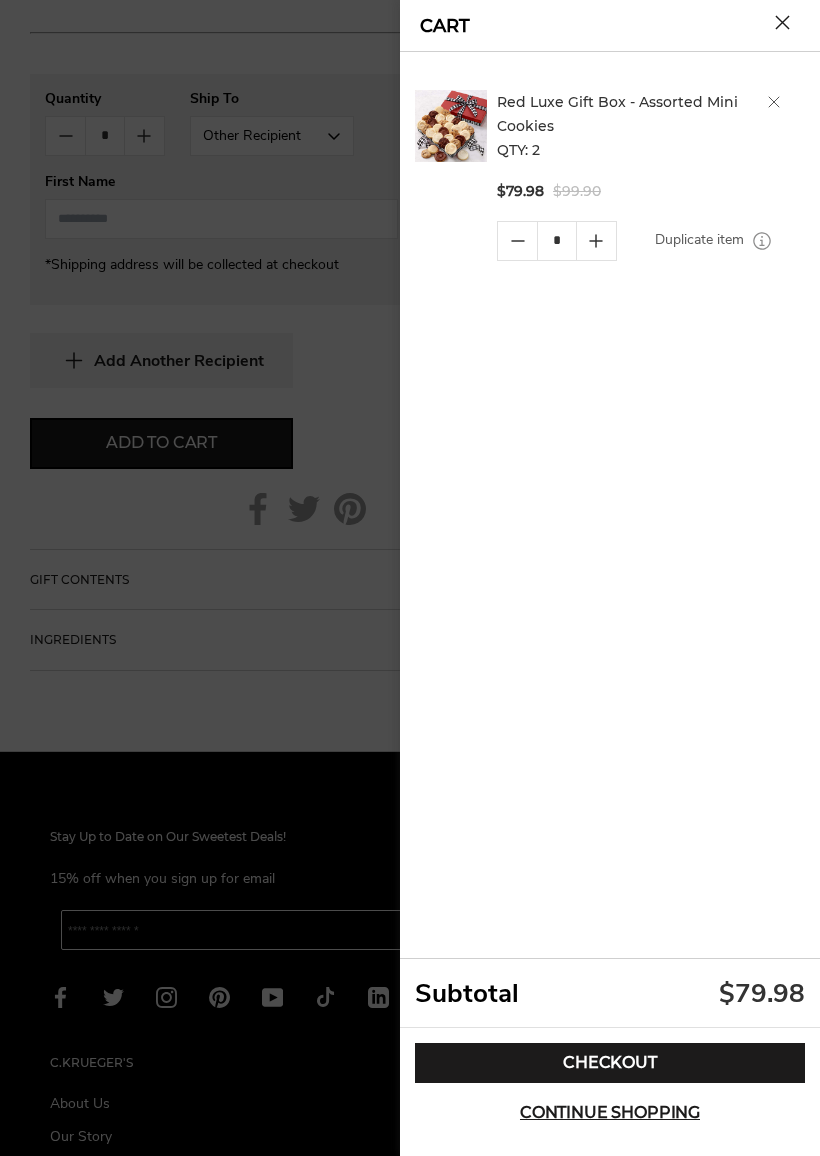 click on "Checkout" at bounding box center [610, 1063] 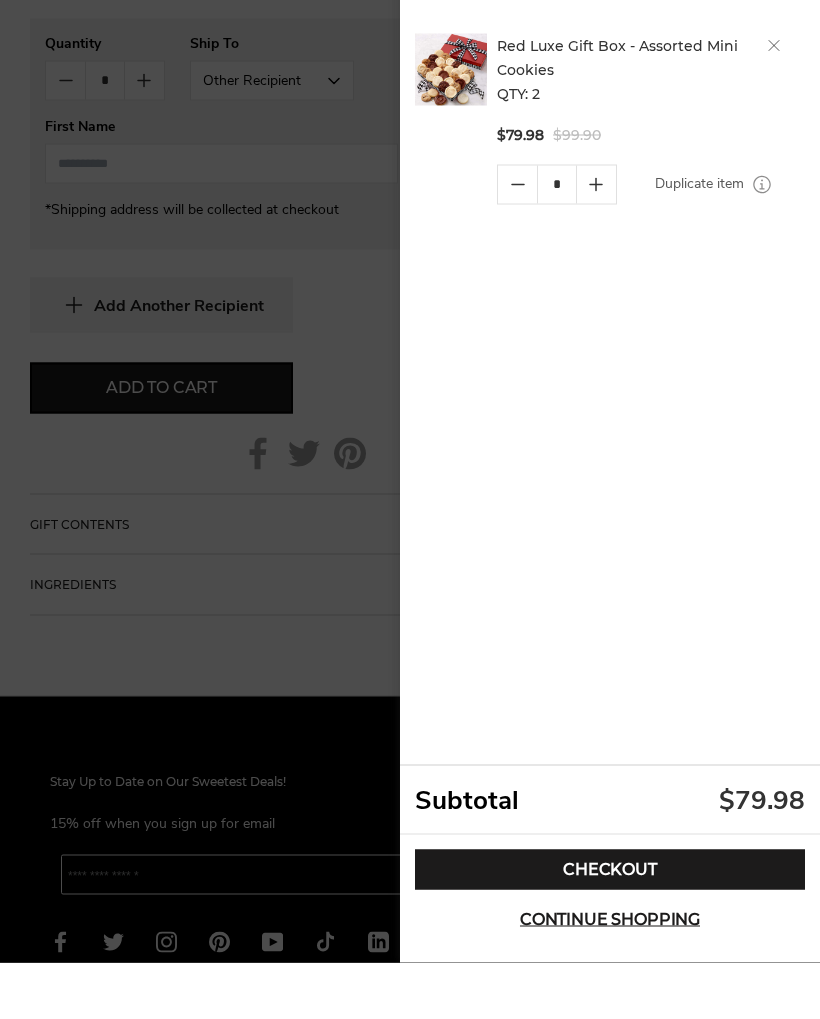 scroll, scrollTop: 1835, scrollLeft: 0, axis: vertical 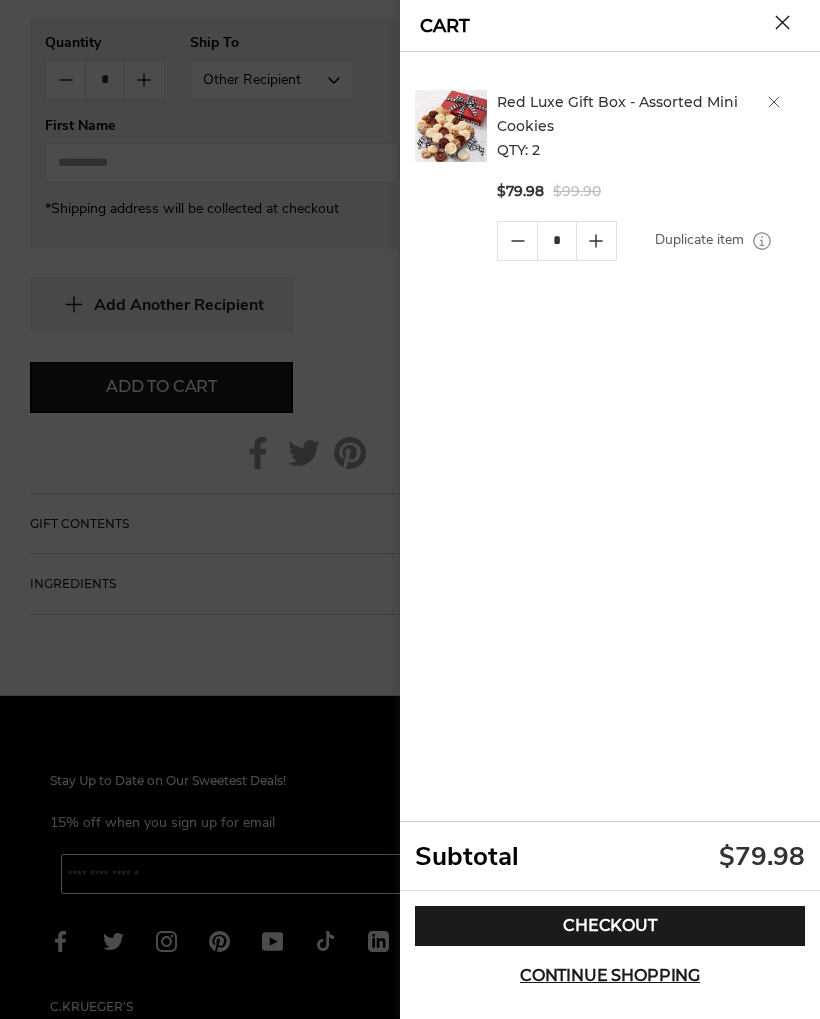 click on "Red Luxe Gift Box - Assorted Mini Cookies
QTY: 2
$79.98
$99.90
*
Duplicate item" at bounding box center (613, 437) 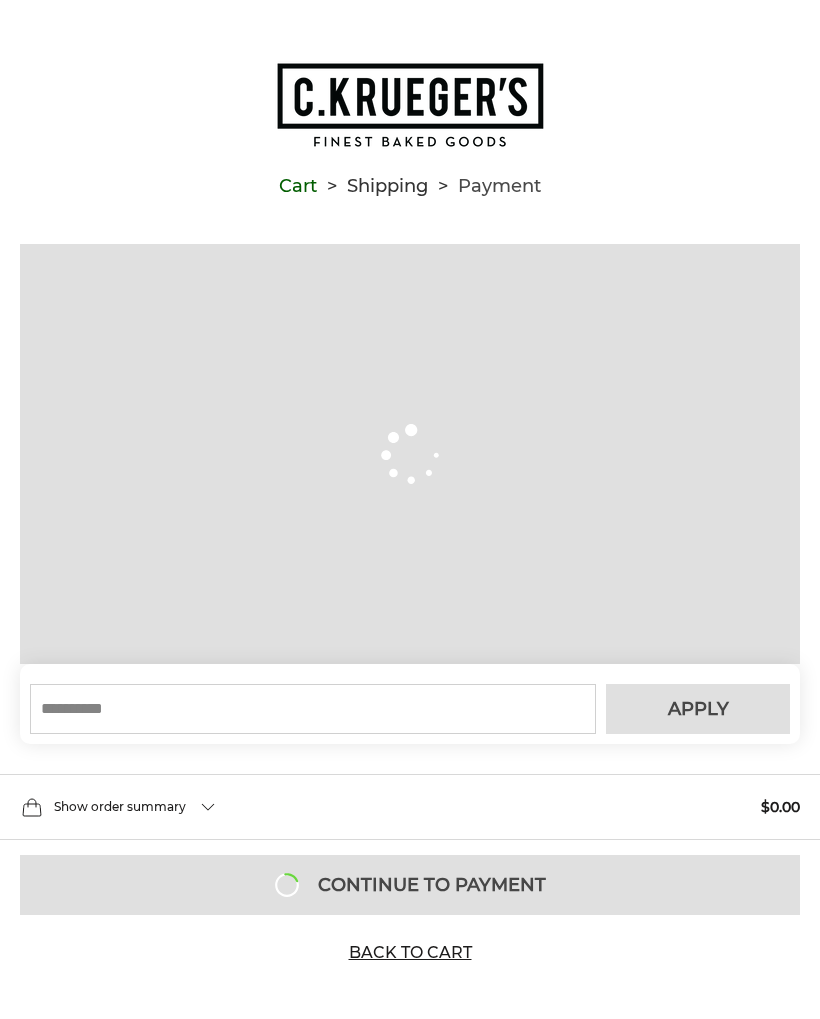 scroll, scrollTop: 0, scrollLeft: 0, axis: both 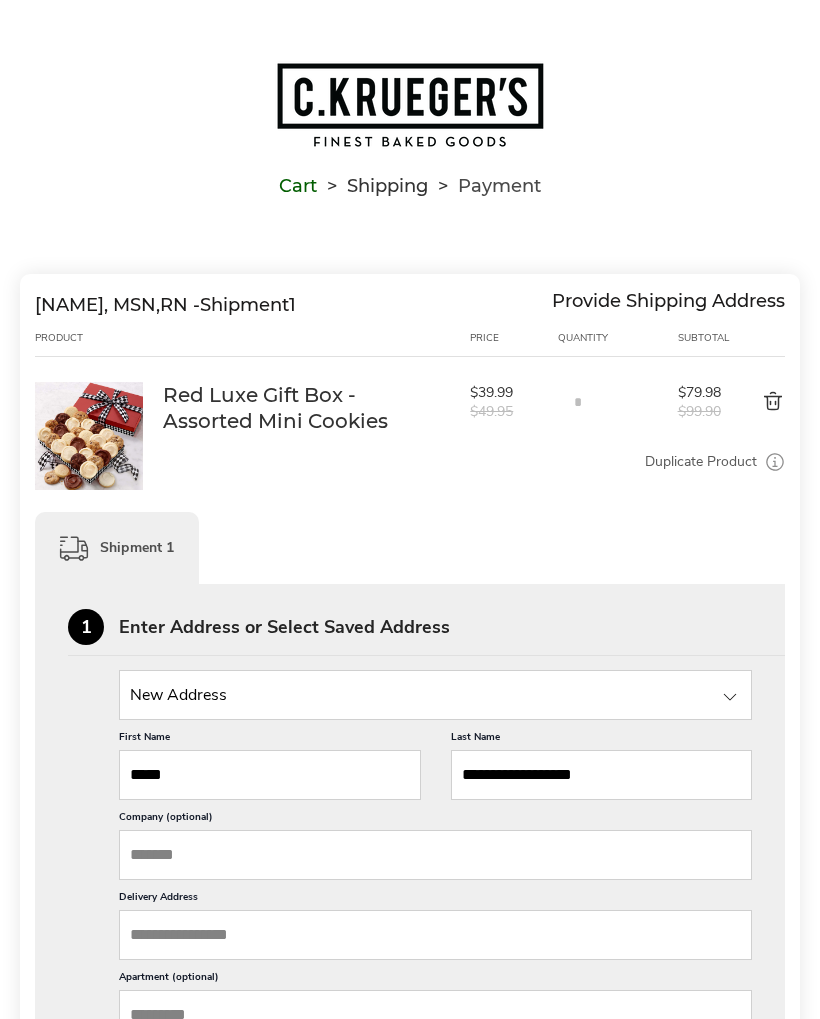 click at bounding box center (730, 697) 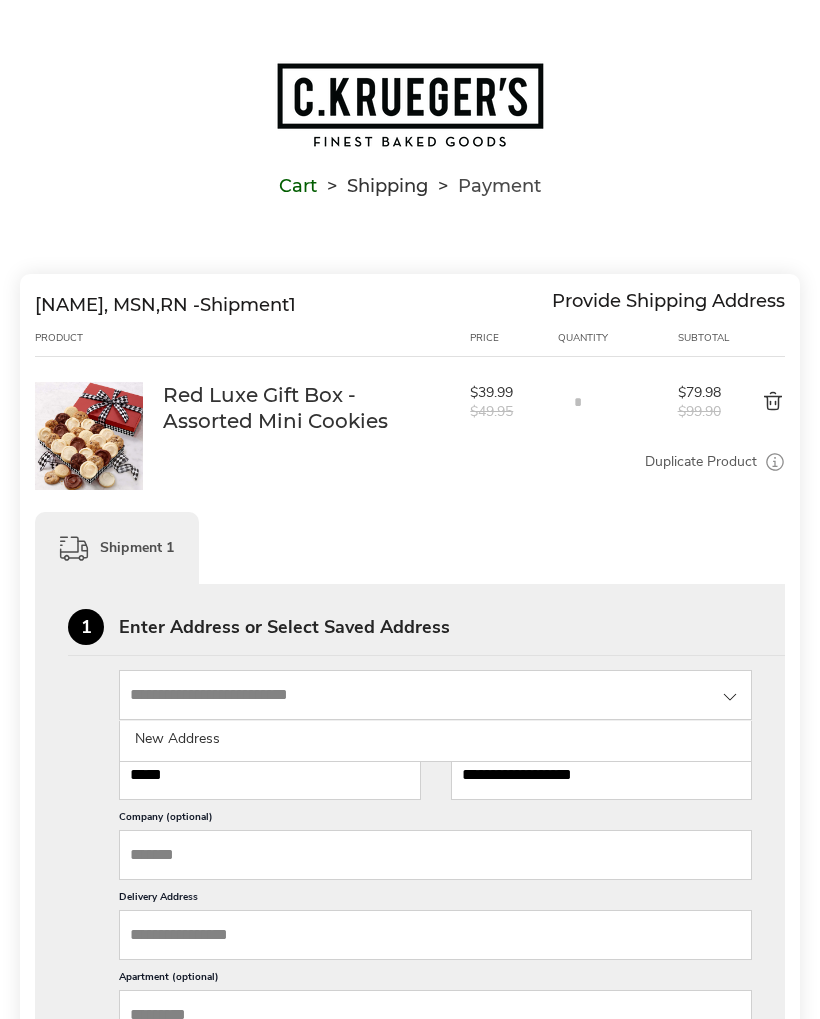 click on "Company (optional)" at bounding box center [435, 855] 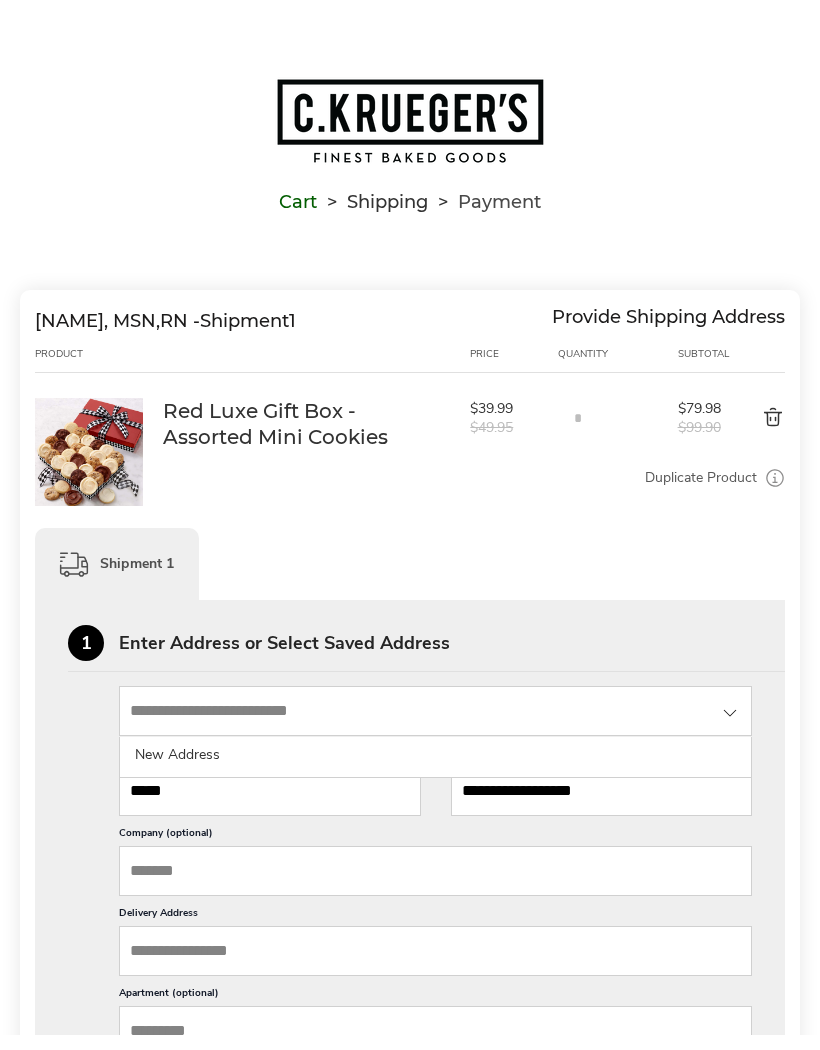 scroll, scrollTop: 199, scrollLeft: 0, axis: vertical 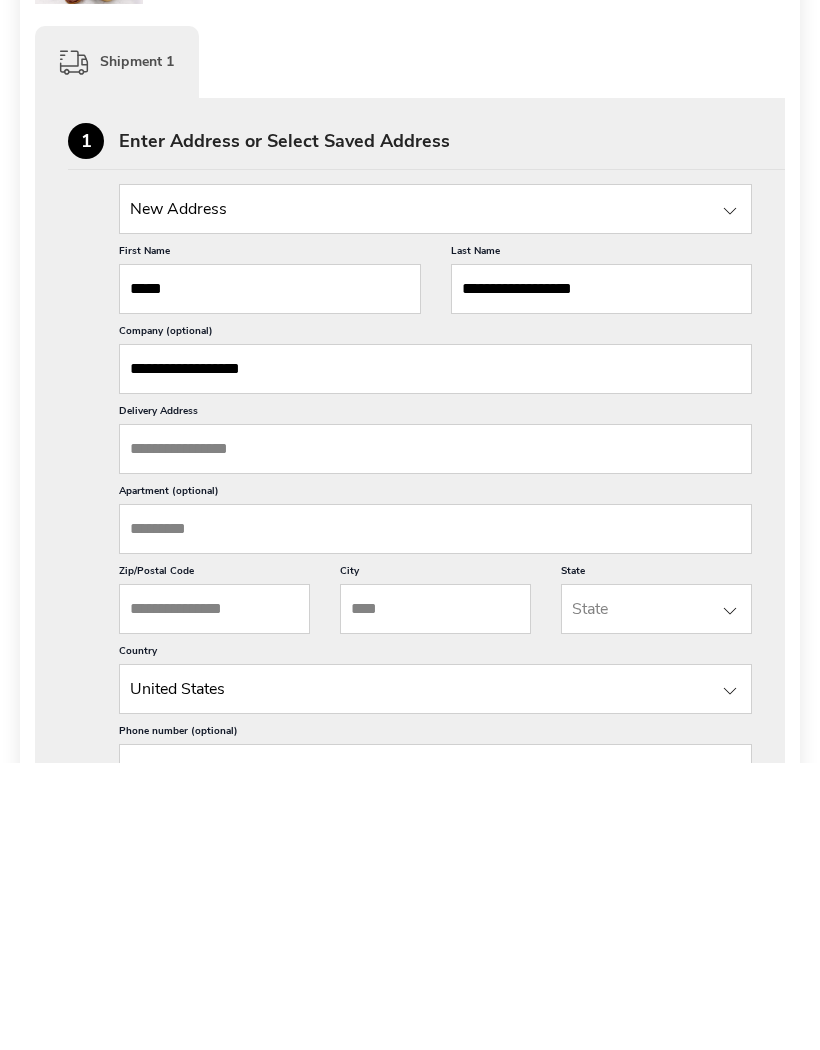 type on "**********" 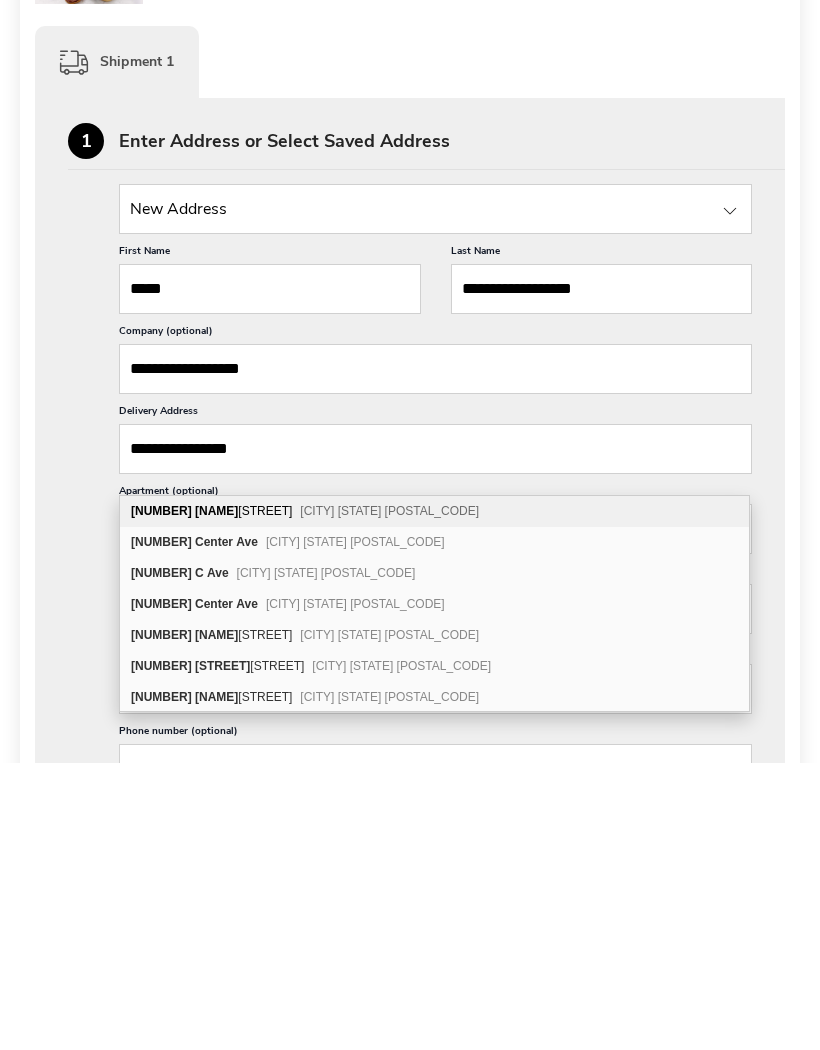 click on "**********" at bounding box center (435, 736) 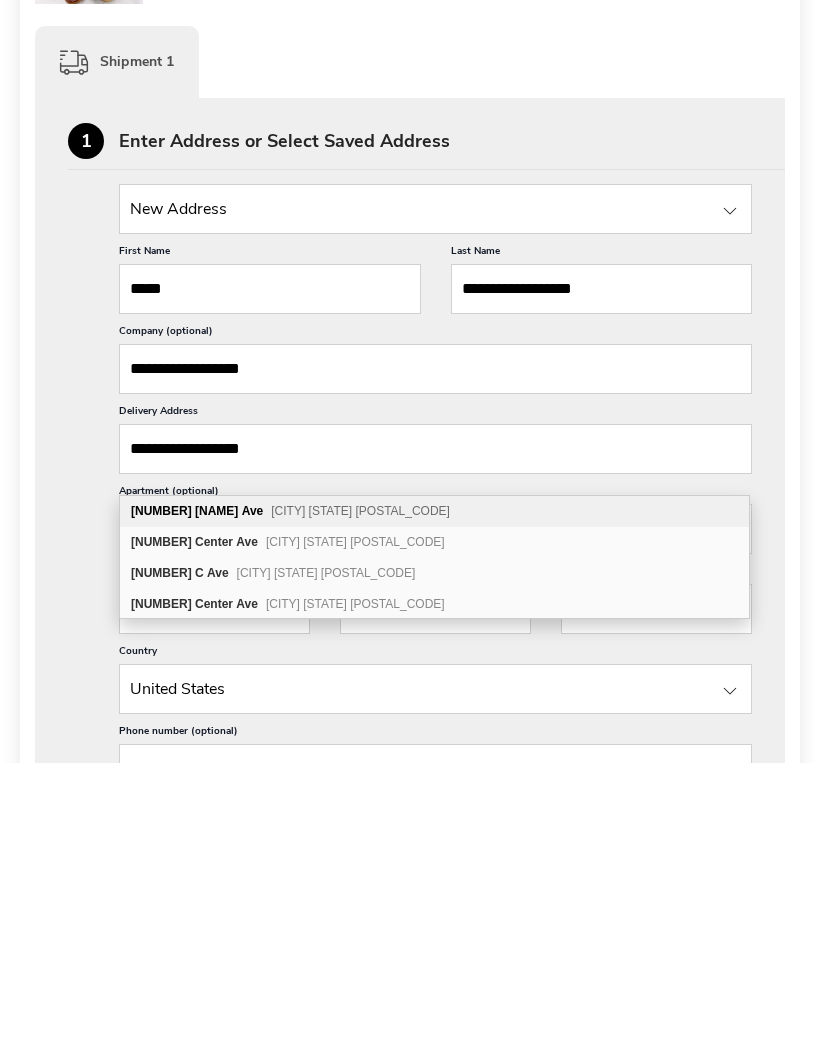 click on "5230   Centre   Ave Pittsburgh PA 15232" at bounding box center [434, 798] 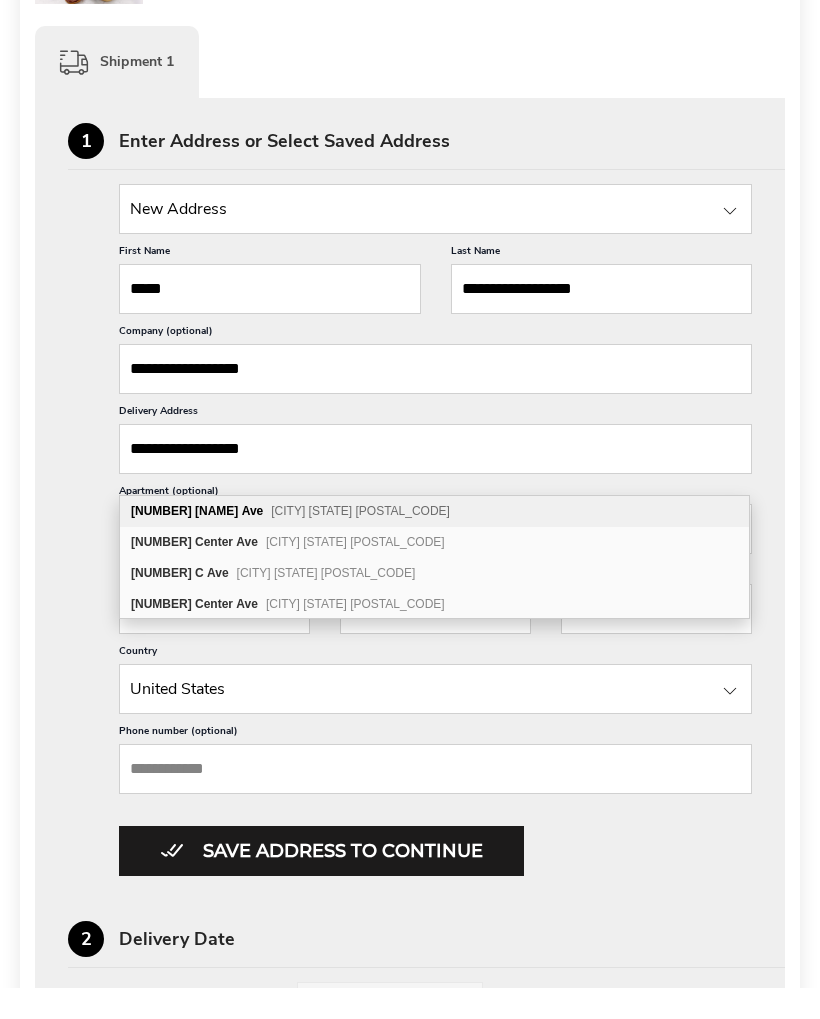 type on "**********" 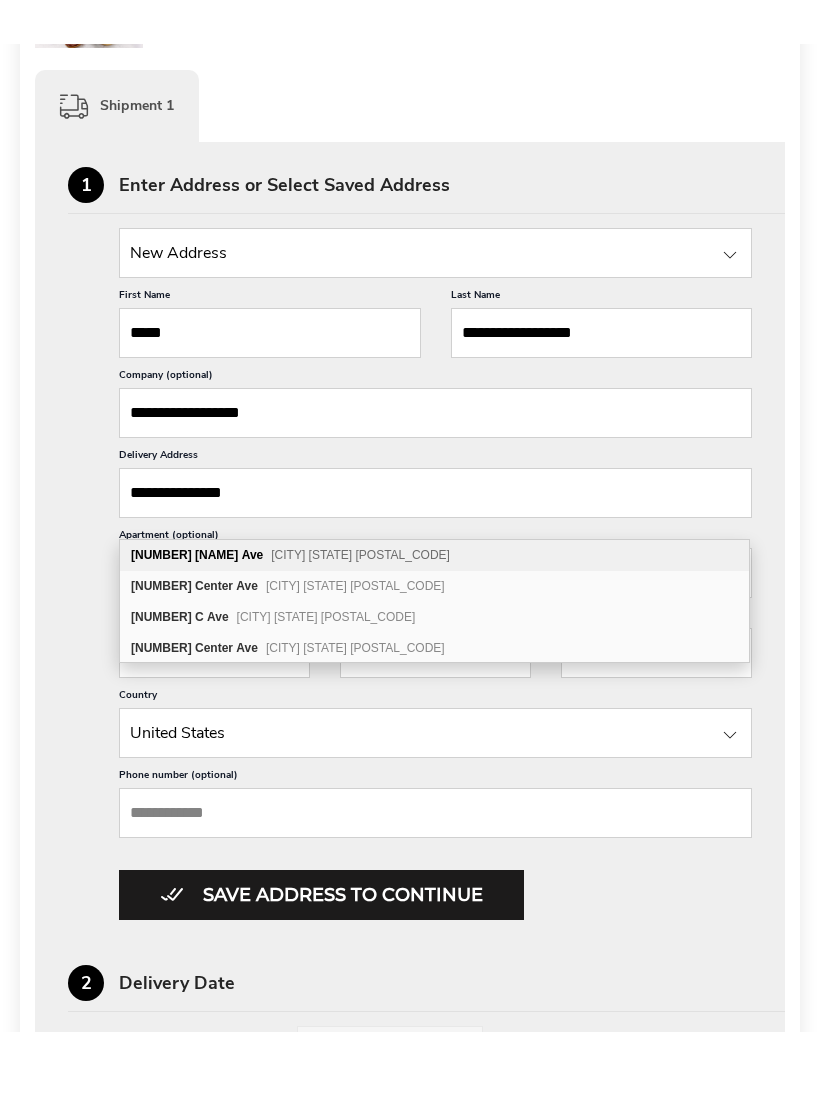 scroll, scrollTop: 486, scrollLeft: 0, axis: vertical 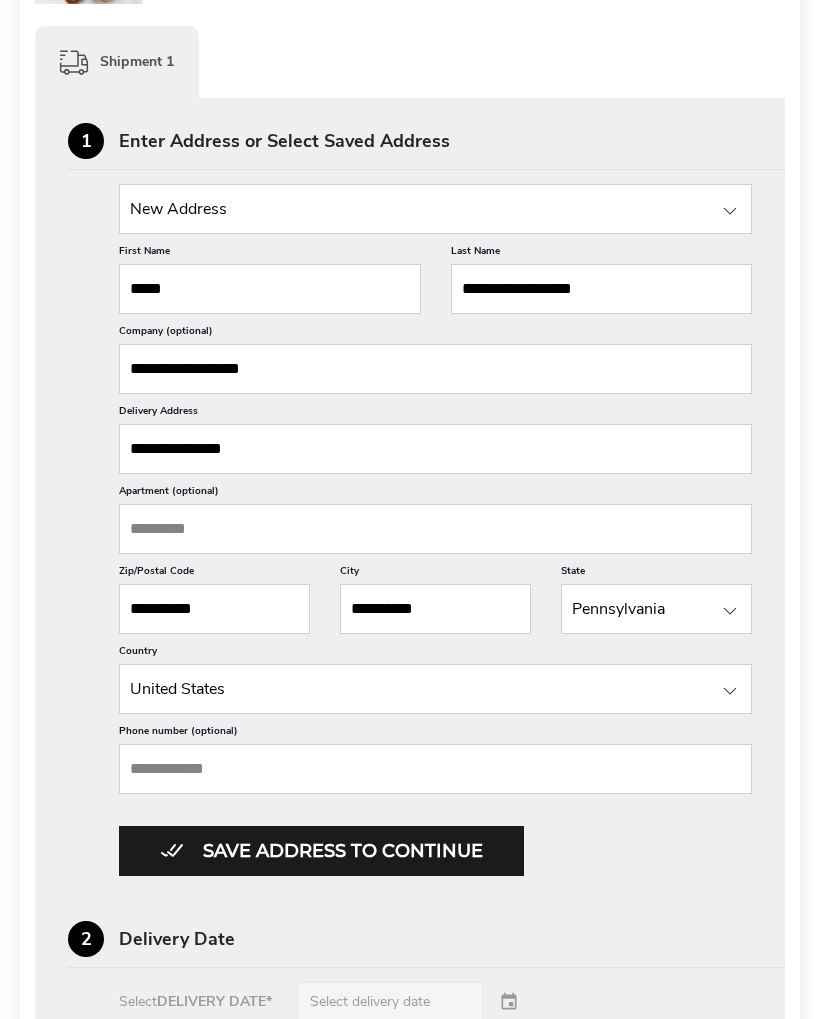 click on "Apartment (optional)" at bounding box center (435, 529) 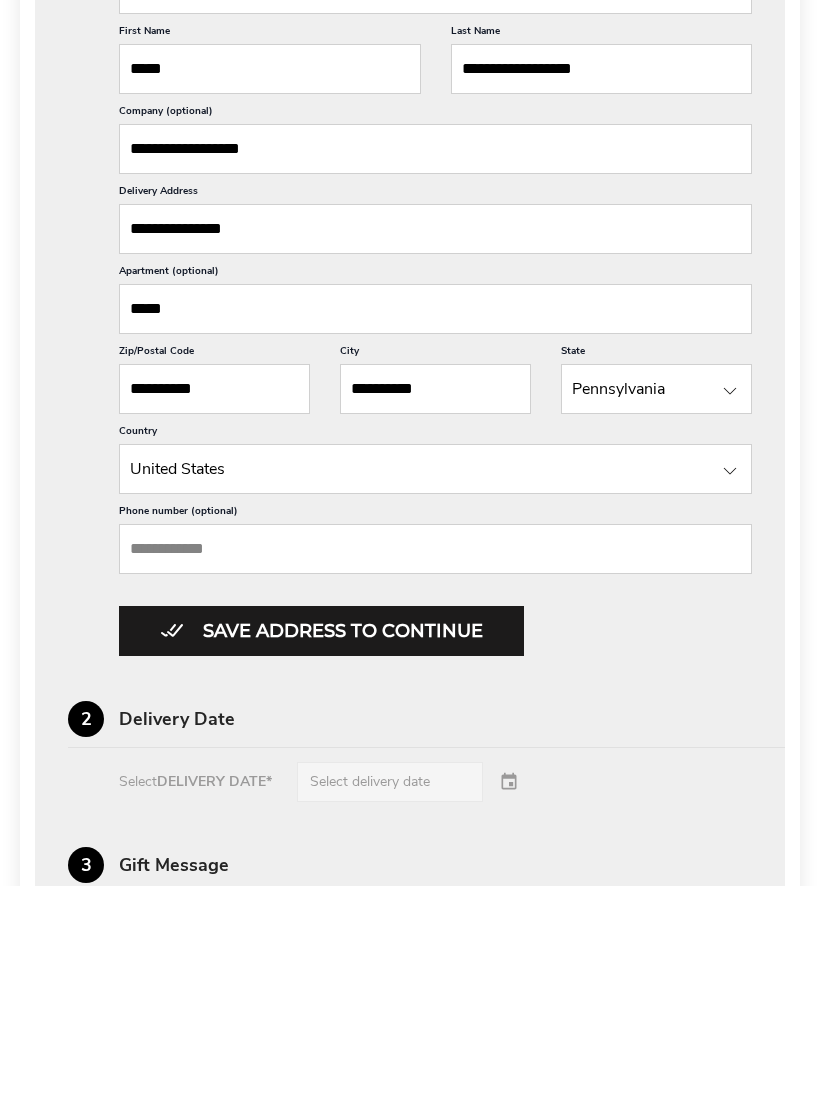 type on "*****" 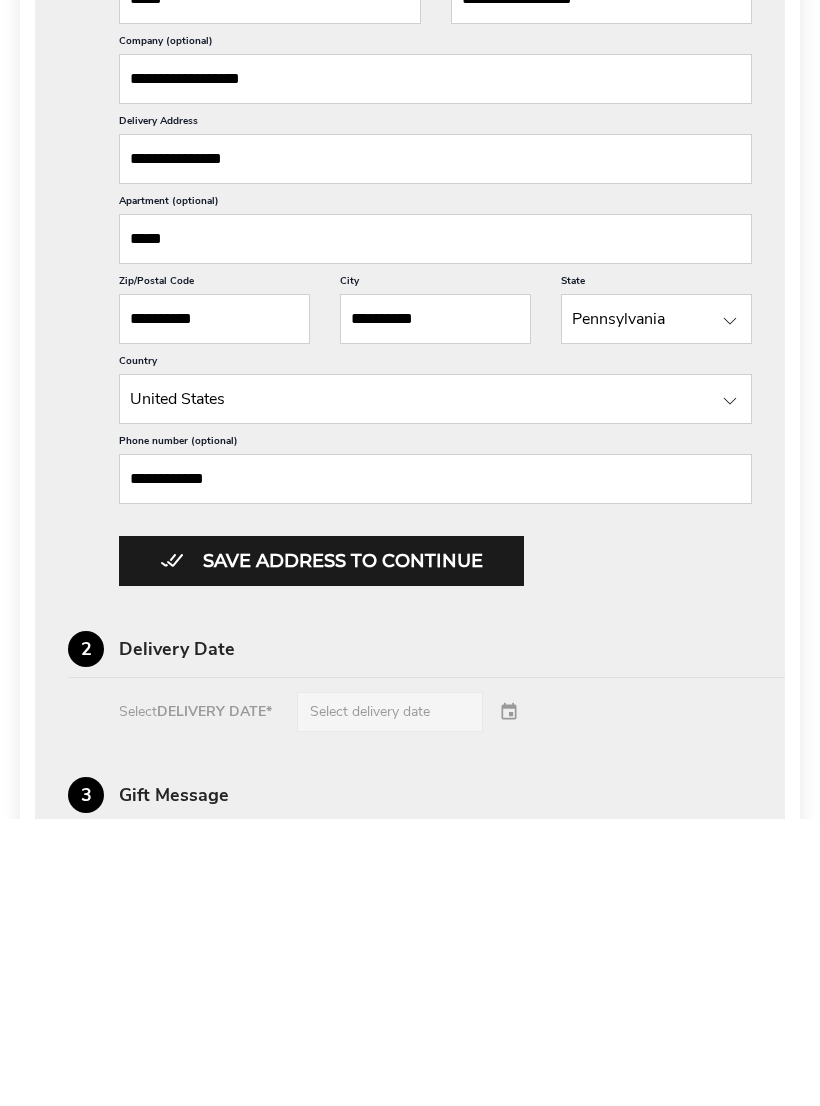 scroll, scrollTop: 489, scrollLeft: 0, axis: vertical 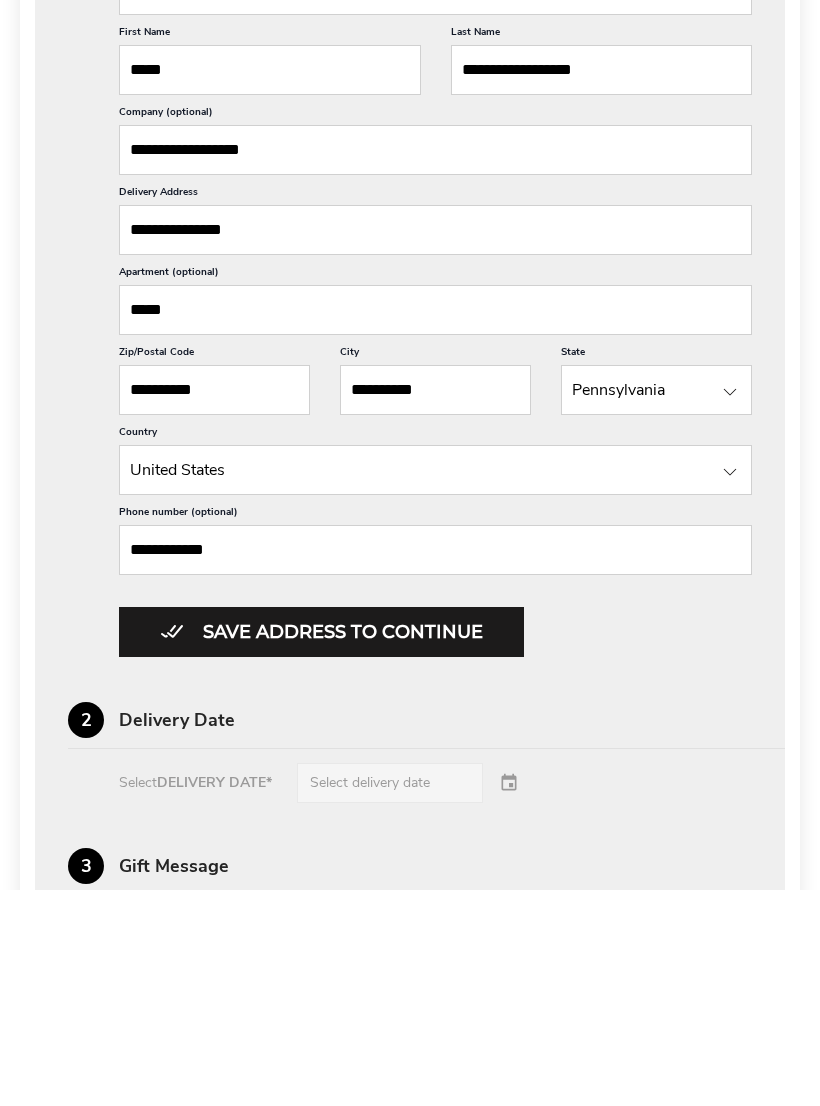 type on "**********" 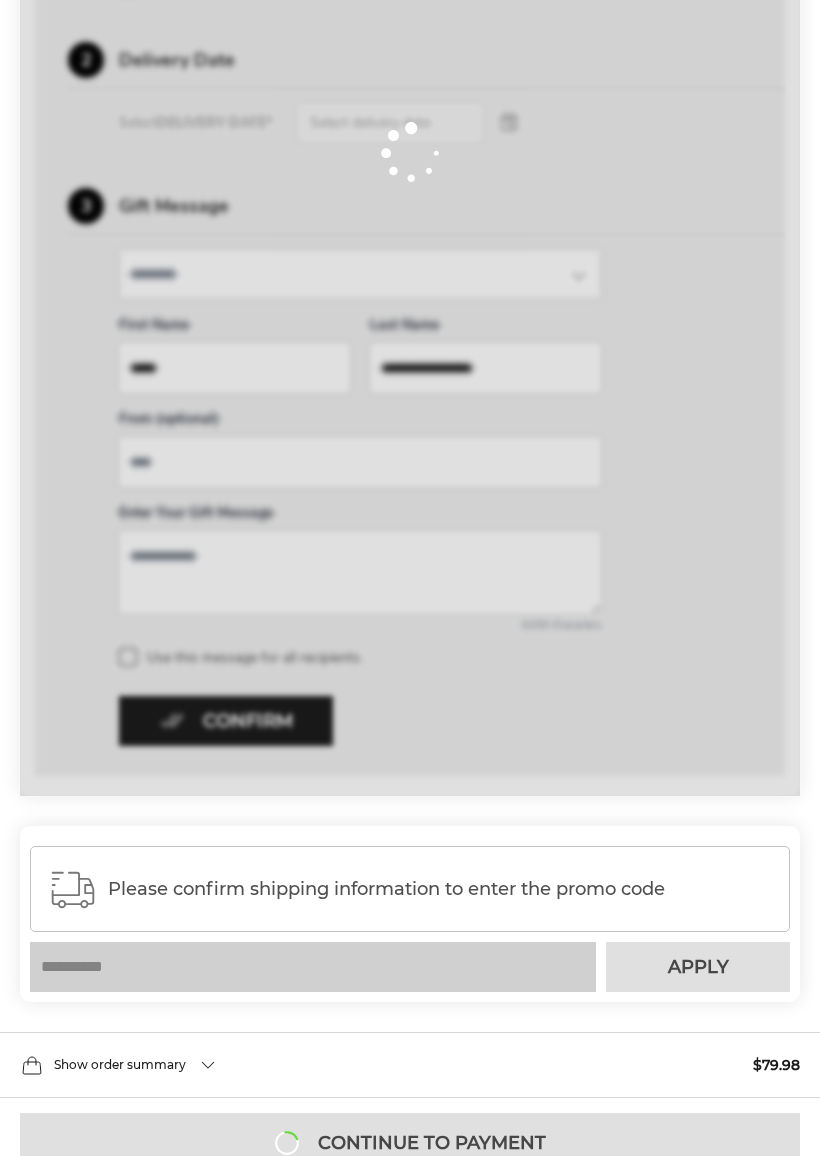 scroll, scrollTop: 758, scrollLeft: 0, axis: vertical 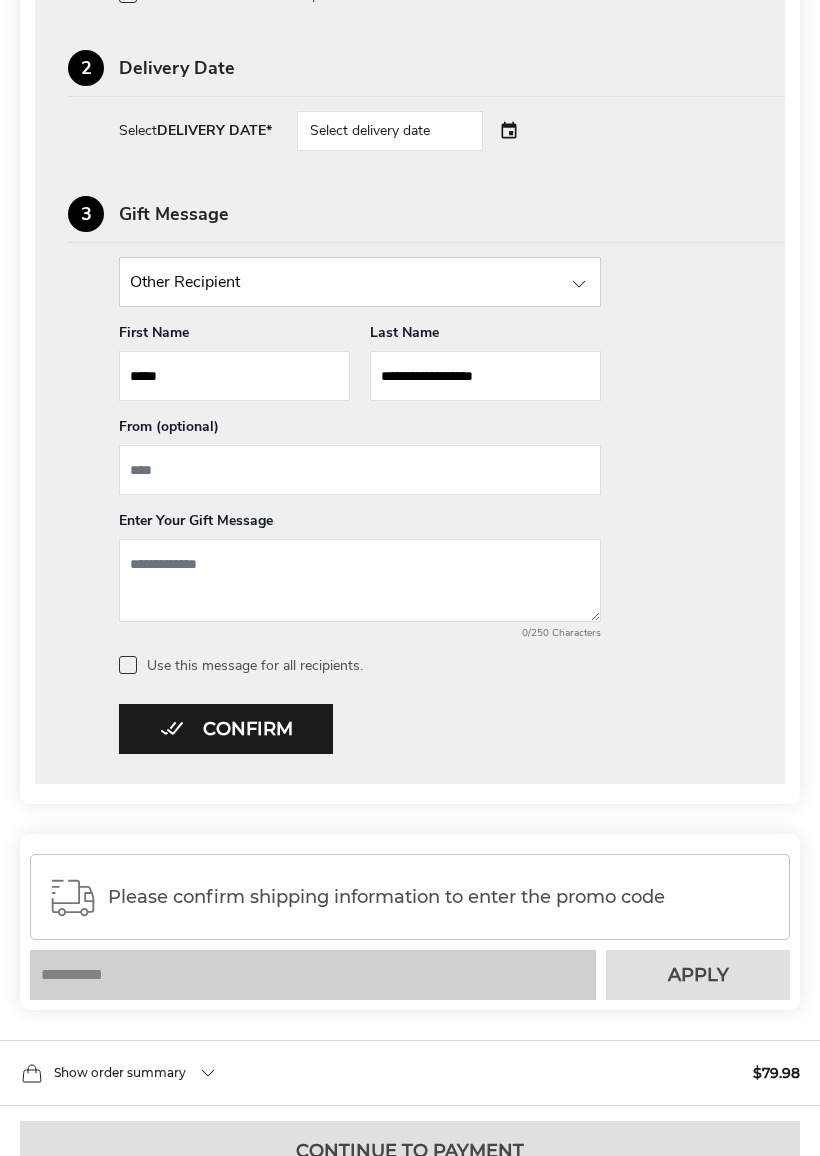 click on "Use this message for all recipients." at bounding box center (435, 665) 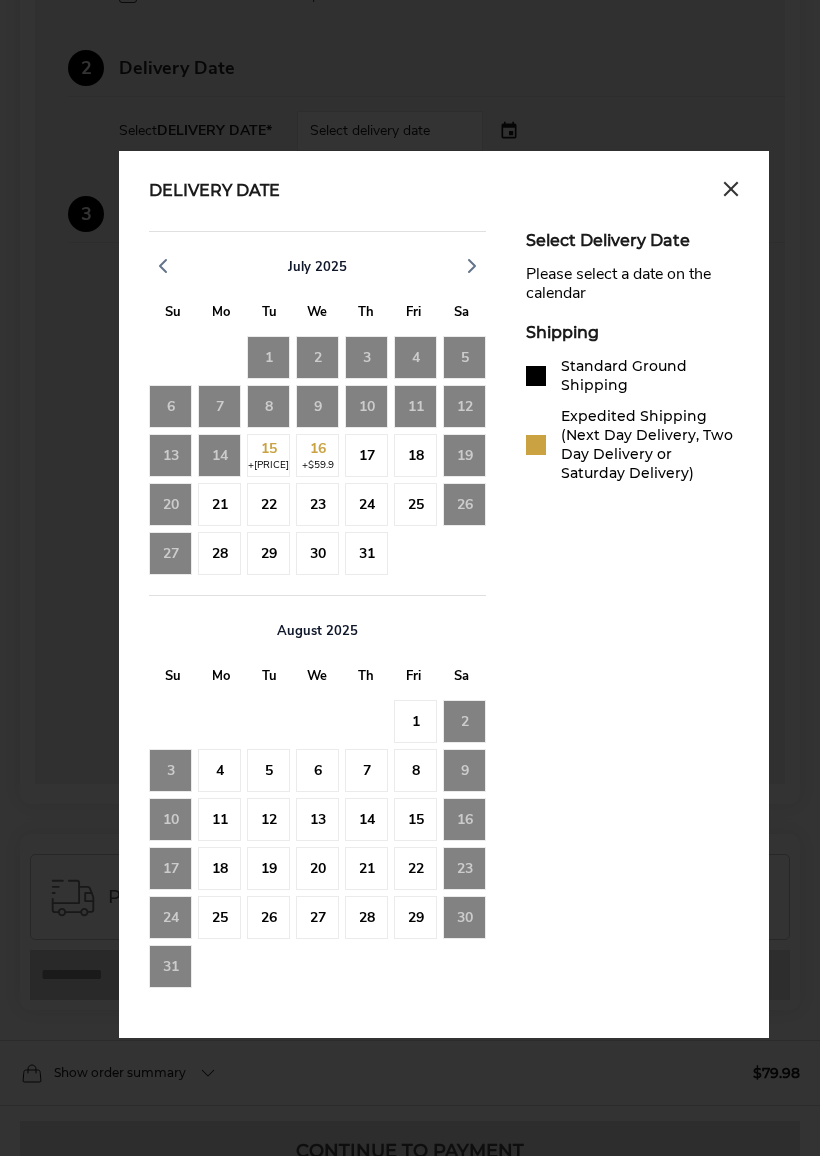 click on "14" 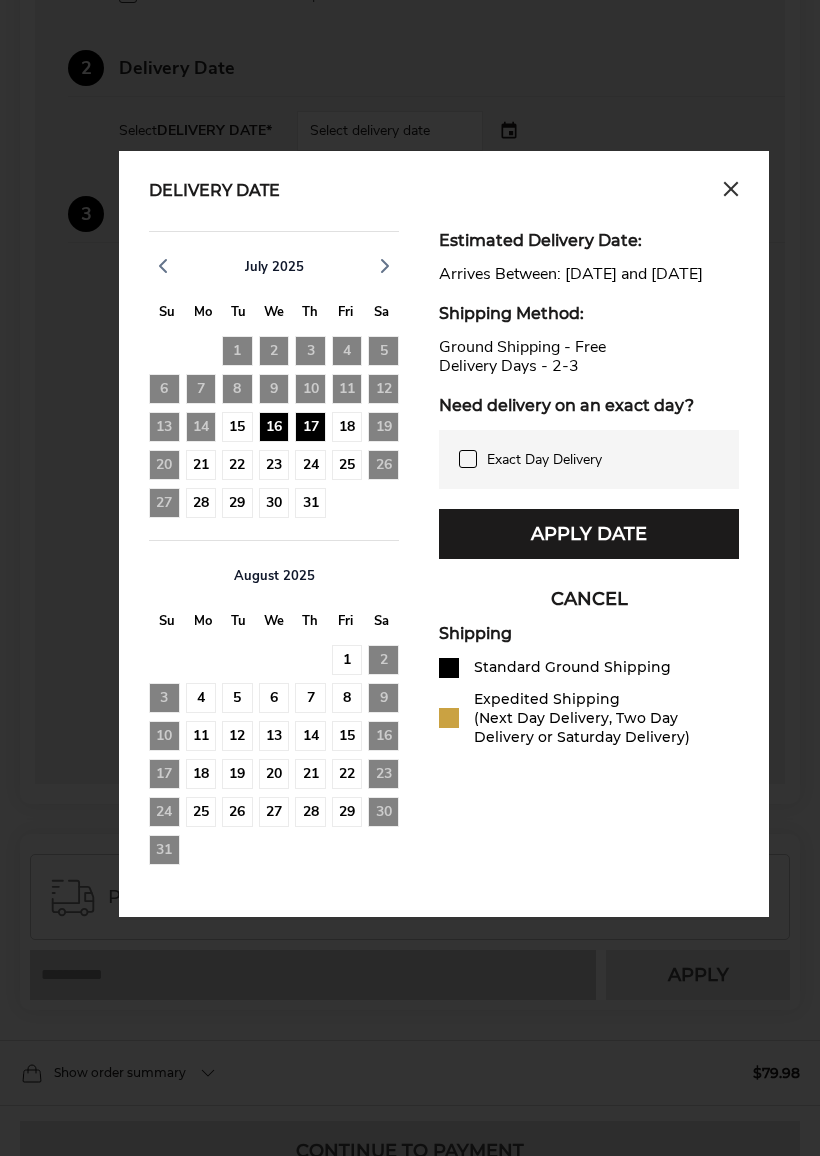click on "16" 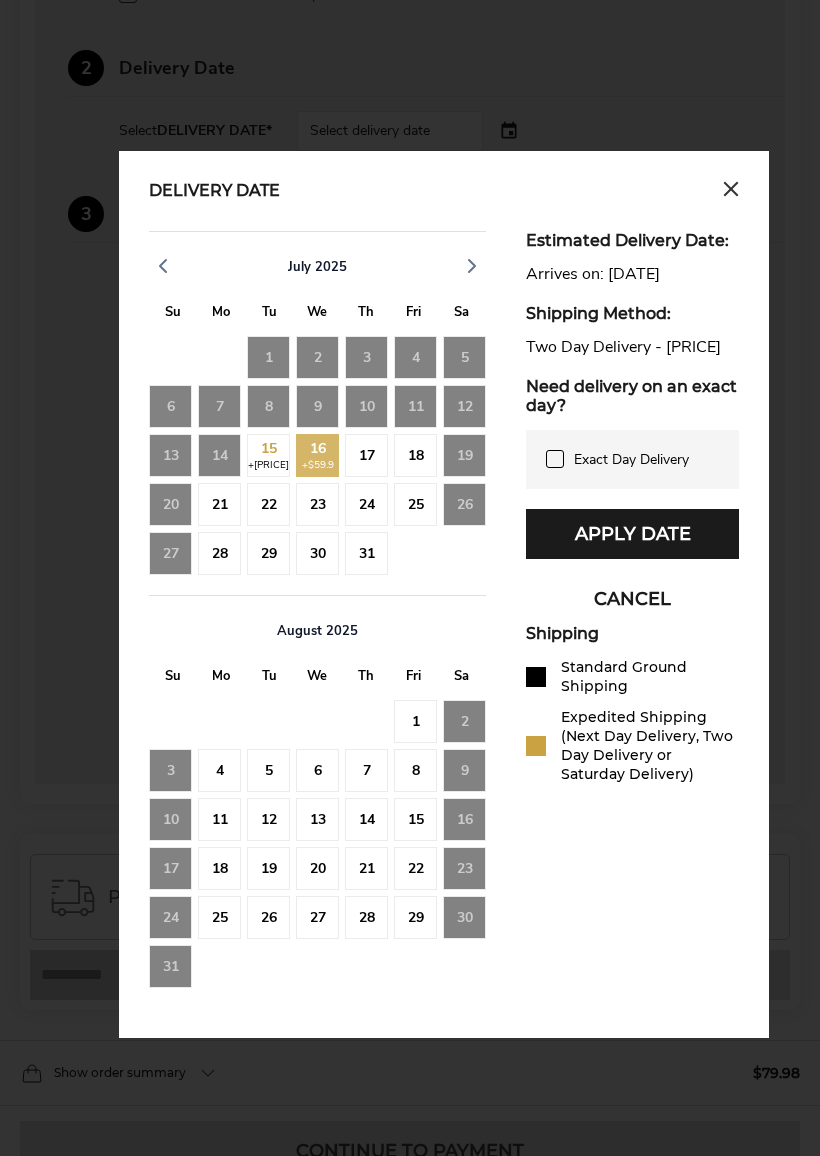 click on "17" 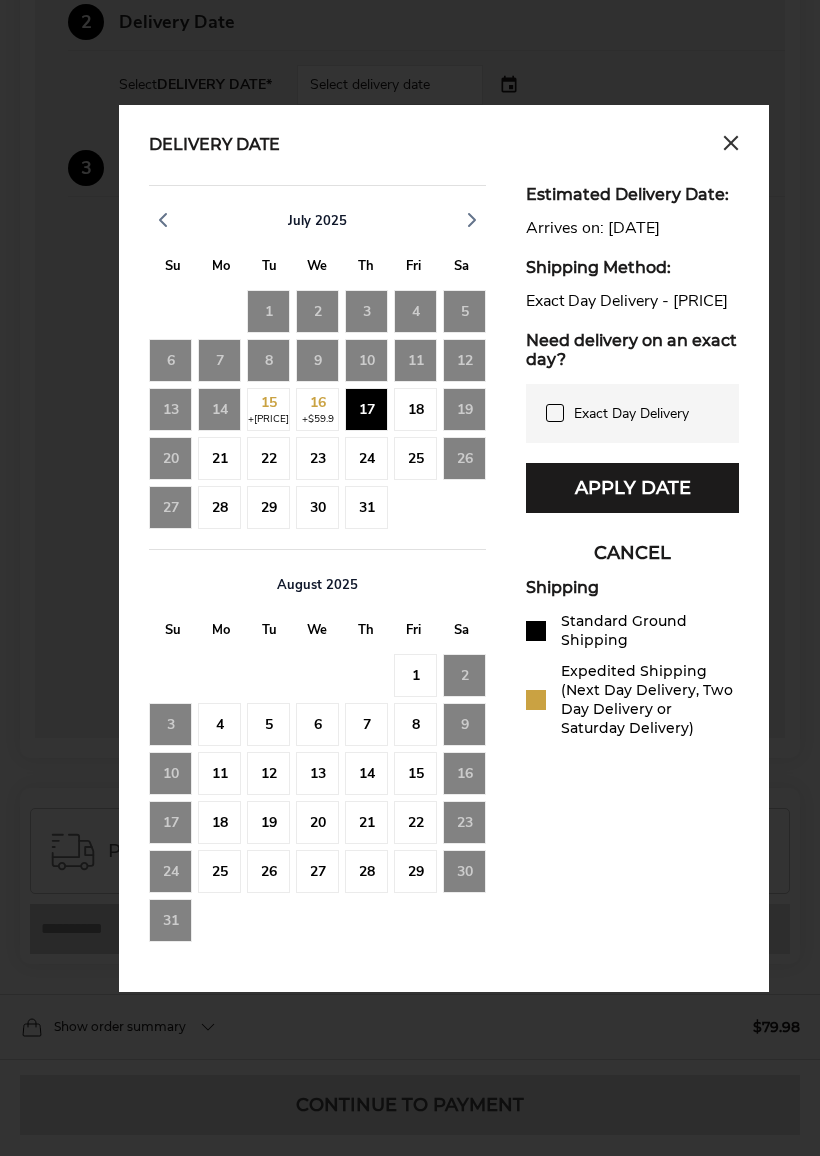 scroll, scrollTop: 781, scrollLeft: 0, axis: vertical 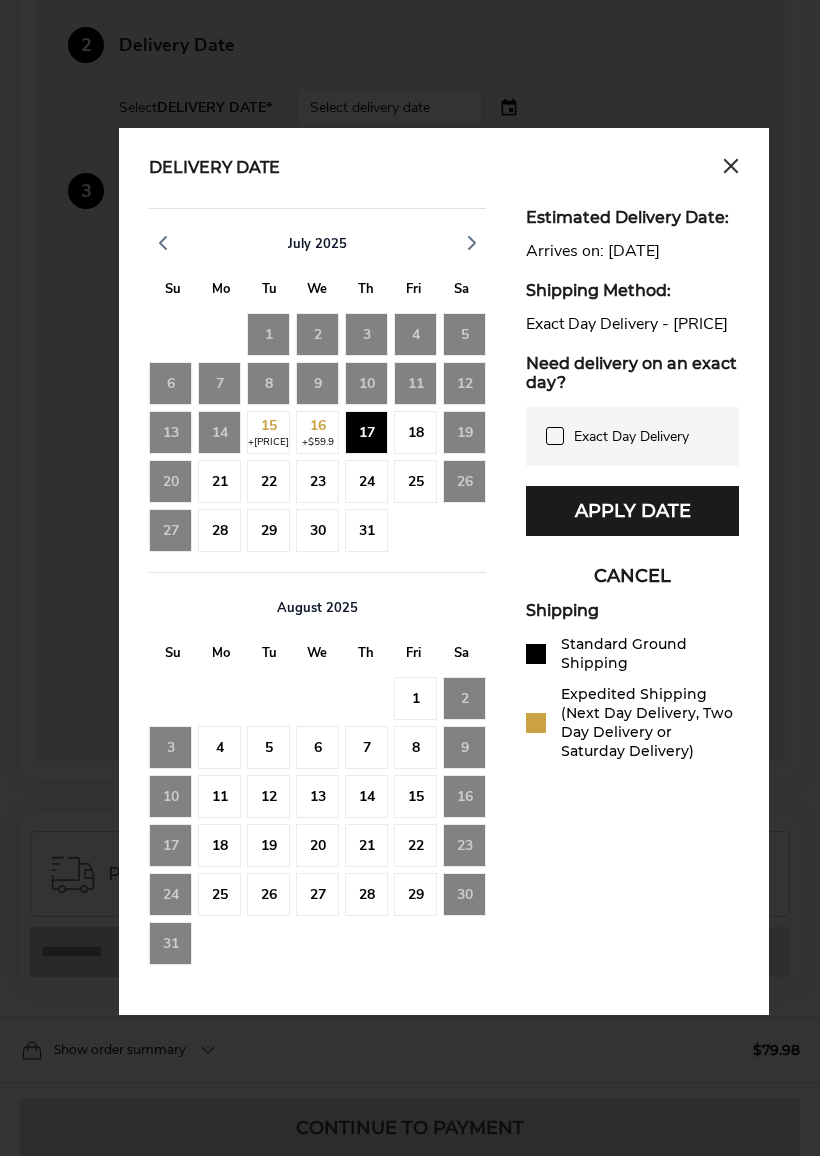 click on "Apply Date" at bounding box center [632, 511] 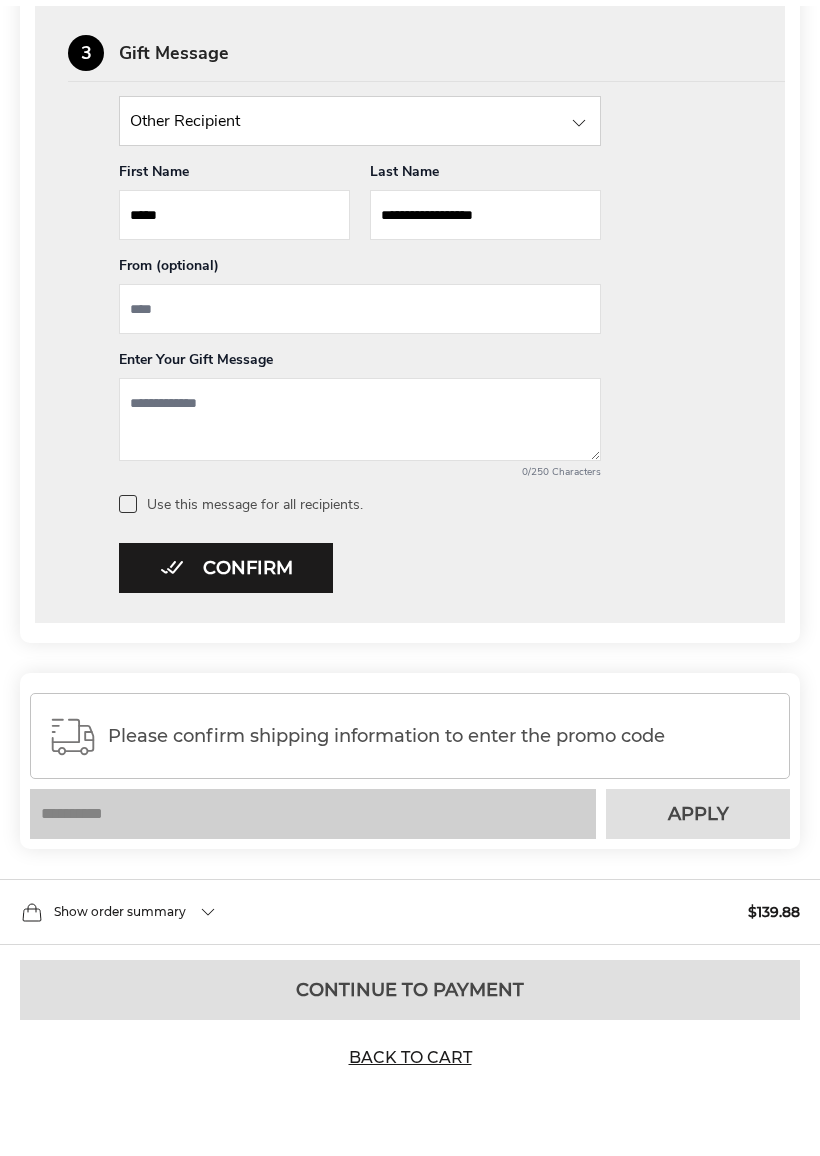 scroll, scrollTop: 922, scrollLeft: 0, axis: vertical 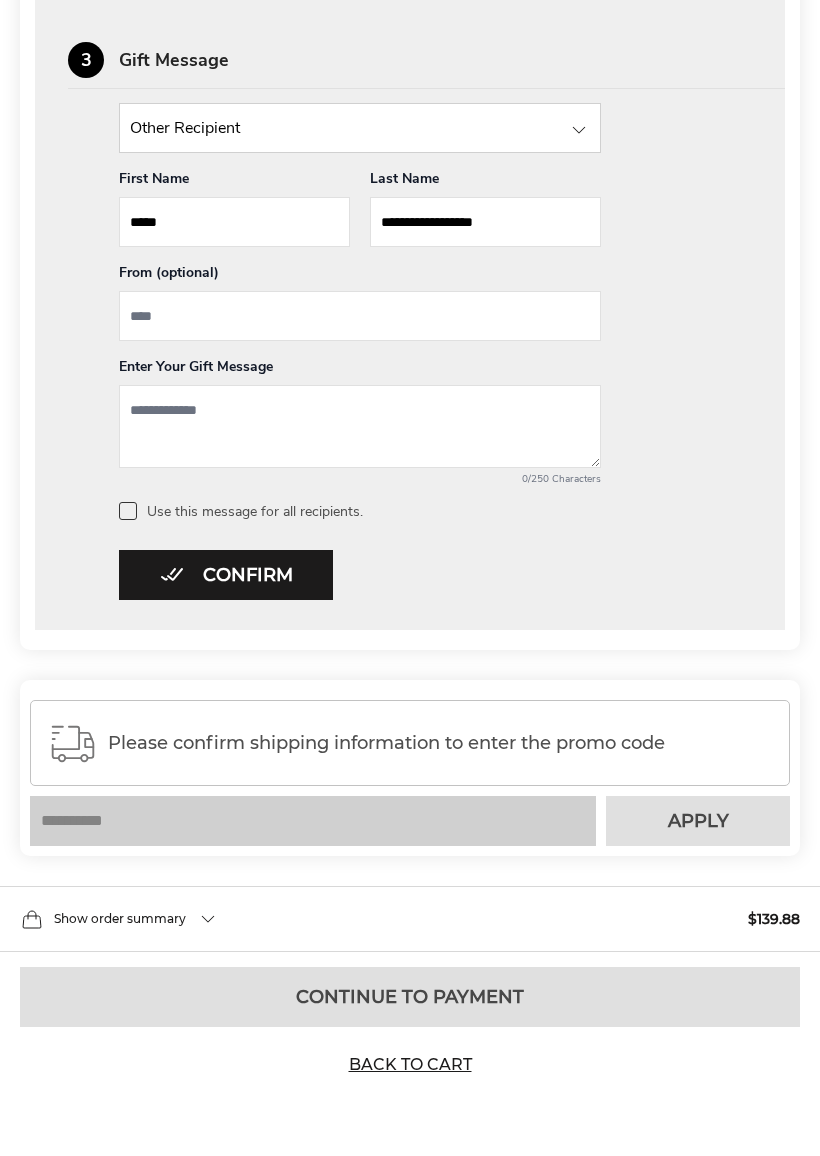 click on "Confirm" at bounding box center (226, 575) 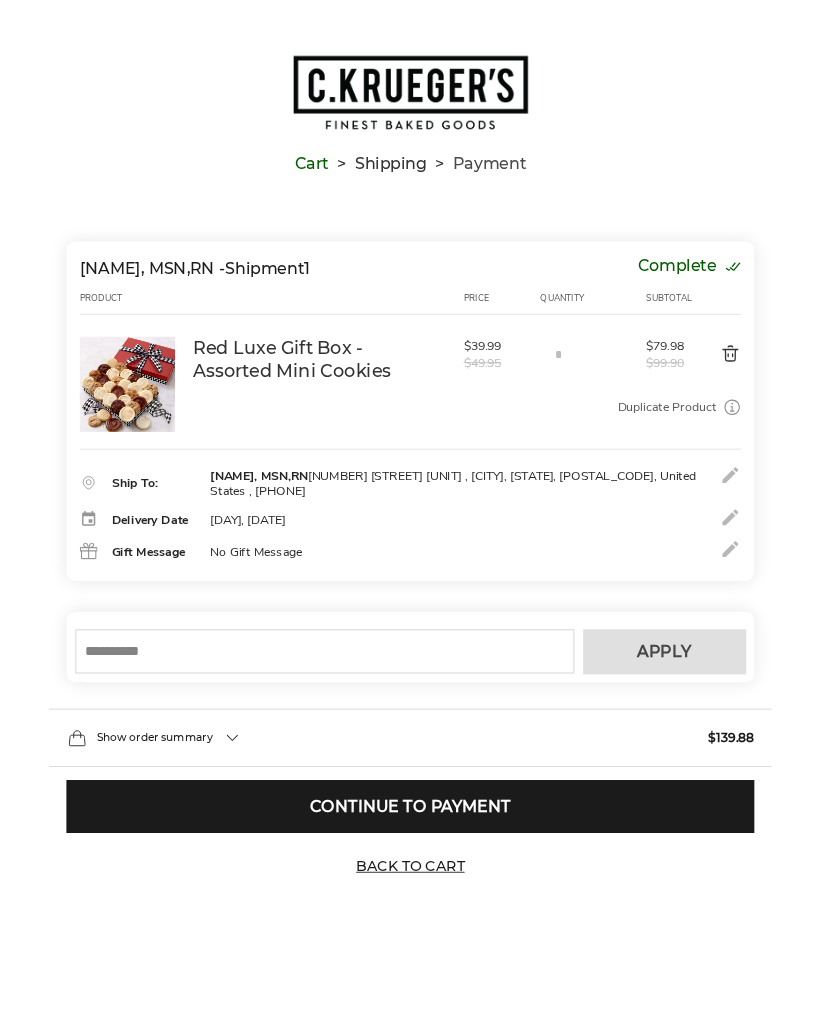 scroll, scrollTop: 0, scrollLeft: 0, axis: both 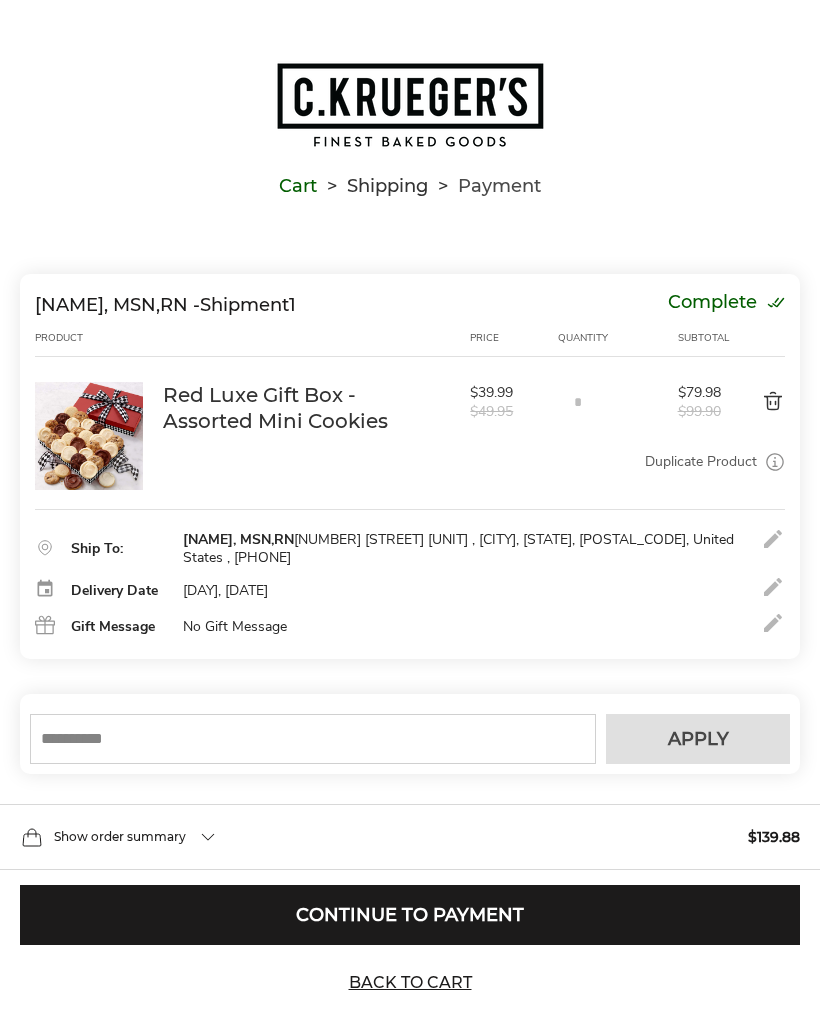 click on "Gift Message No Gift Message" at bounding box center (410, 627) 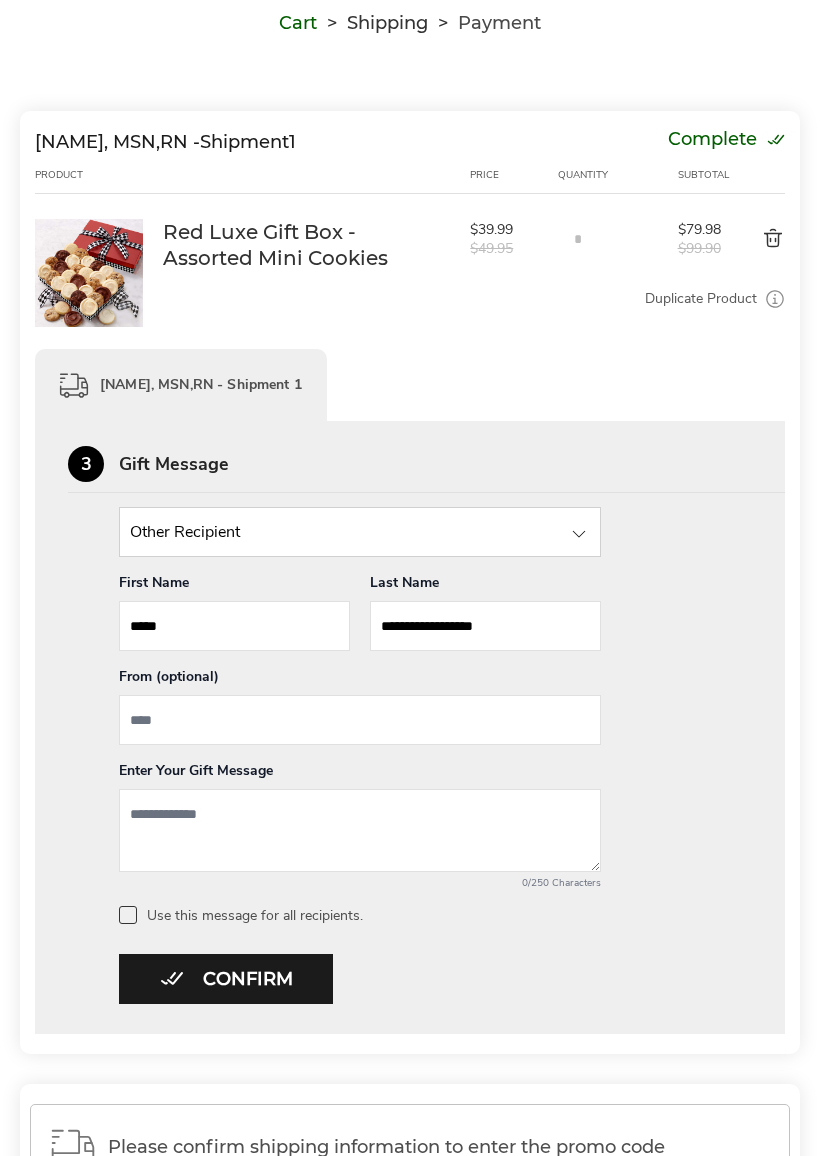scroll, scrollTop: 174, scrollLeft: 0, axis: vertical 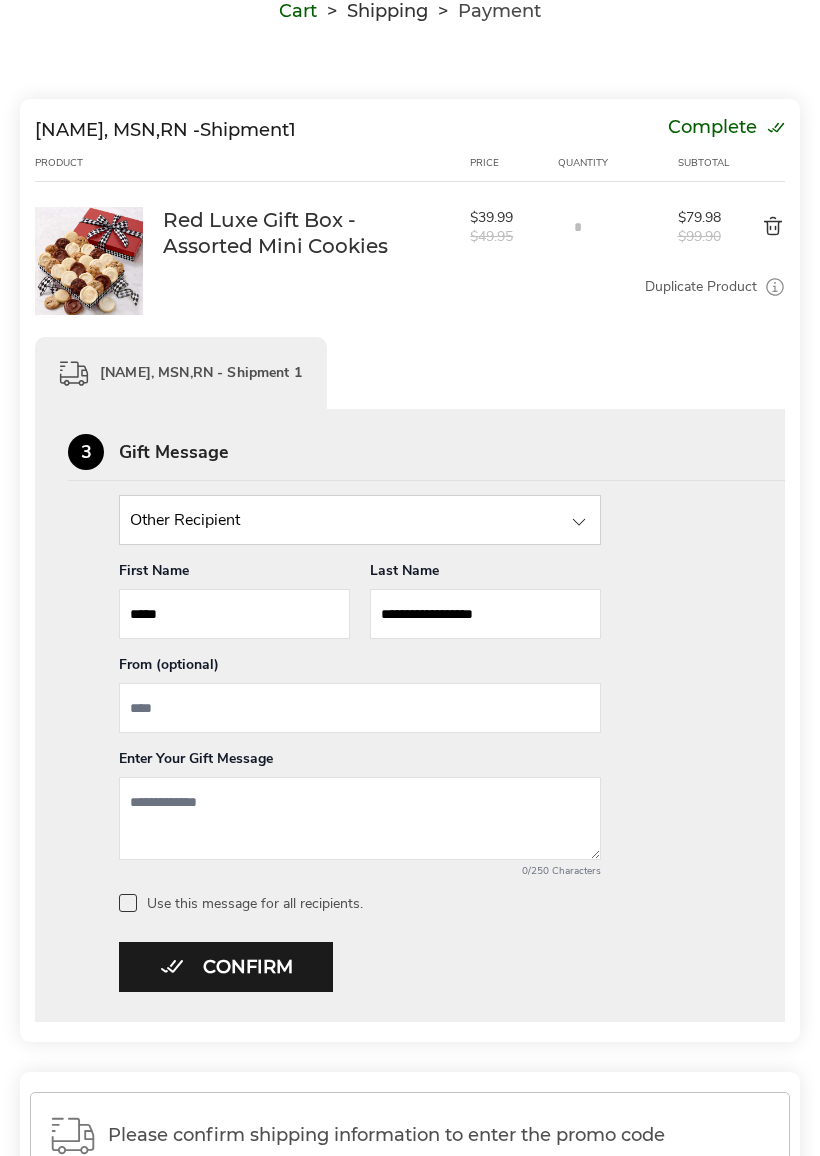 click at bounding box center [360, 708] 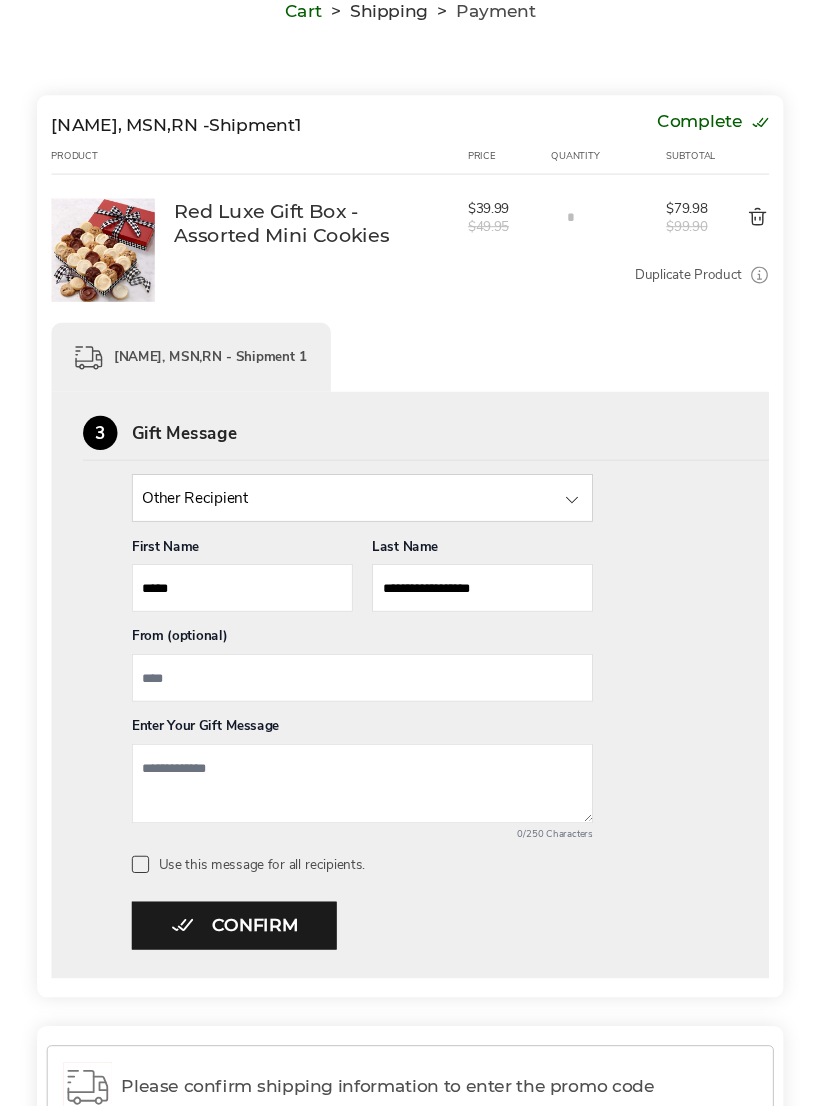 scroll, scrollTop: 174, scrollLeft: 0, axis: vertical 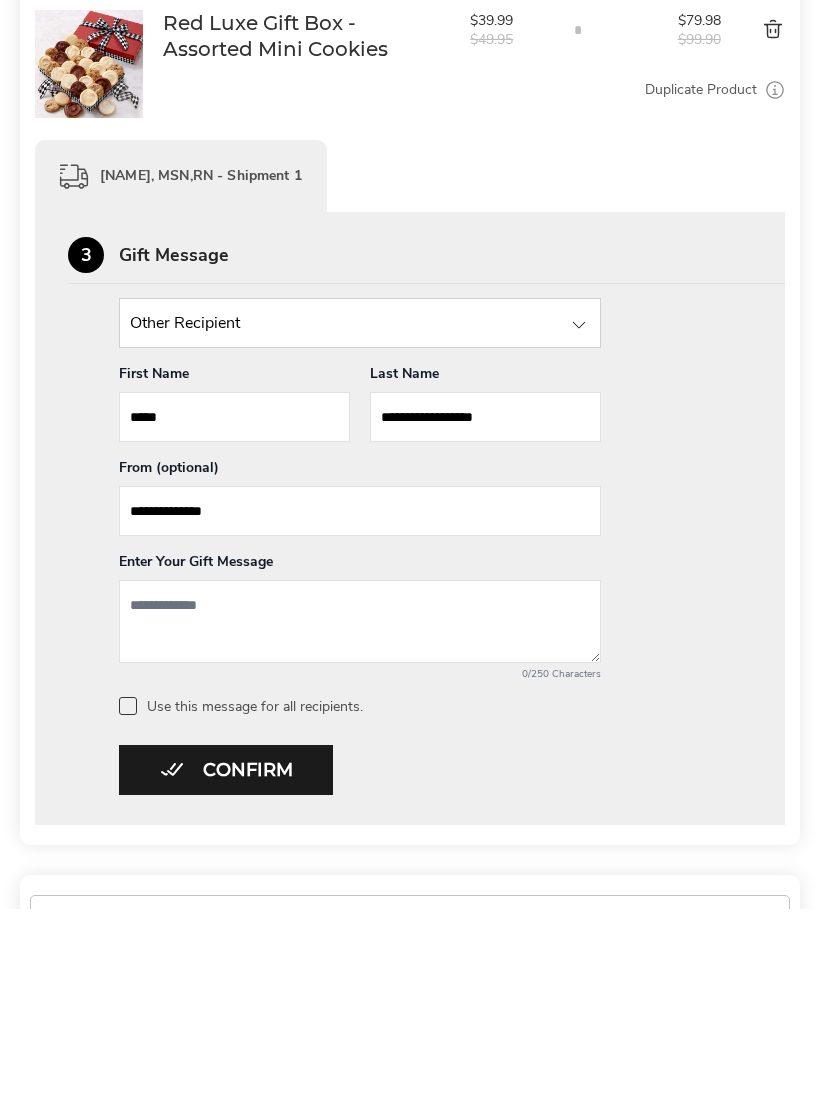 type on "**********" 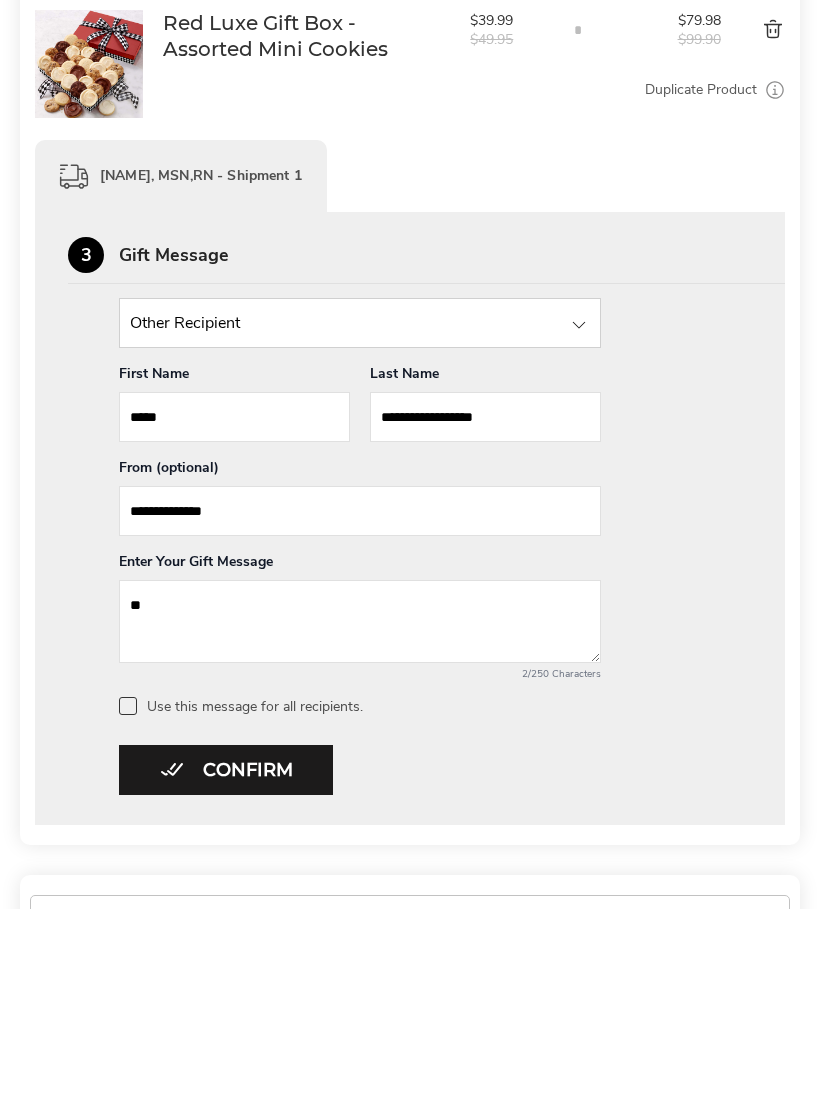 type on "*" 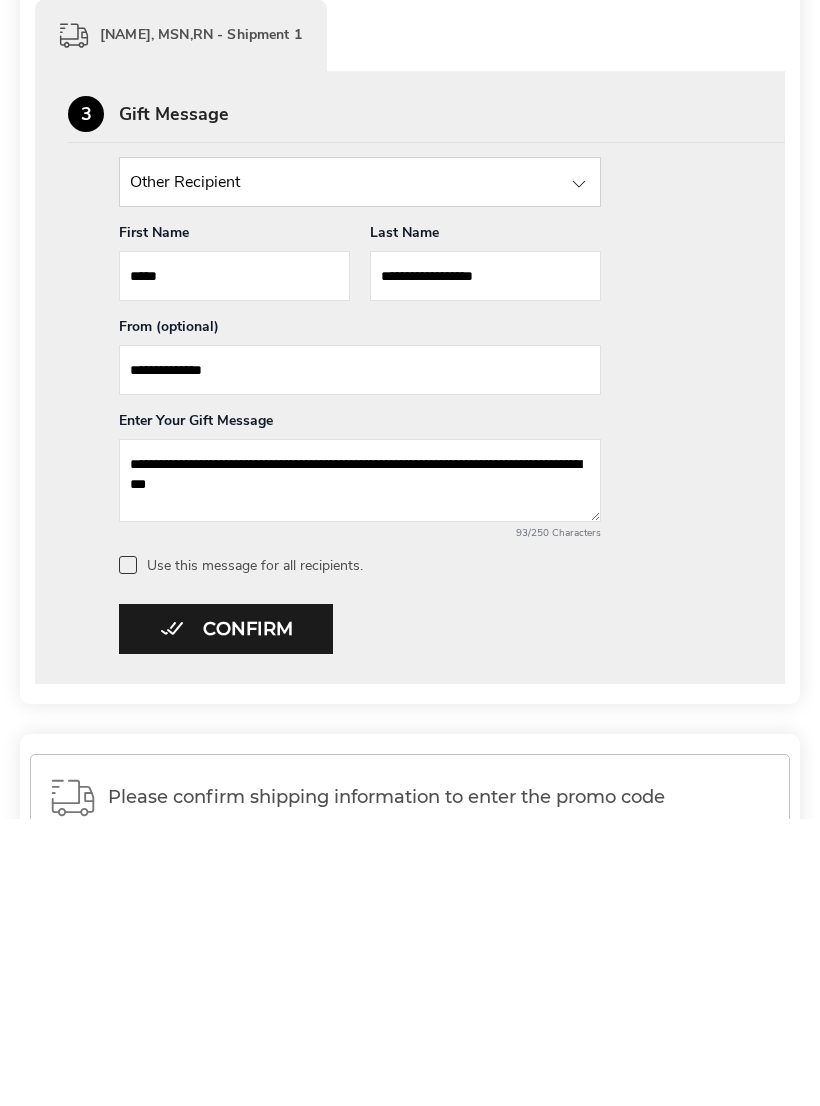 scroll, scrollTop: 228, scrollLeft: 0, axis: vertical 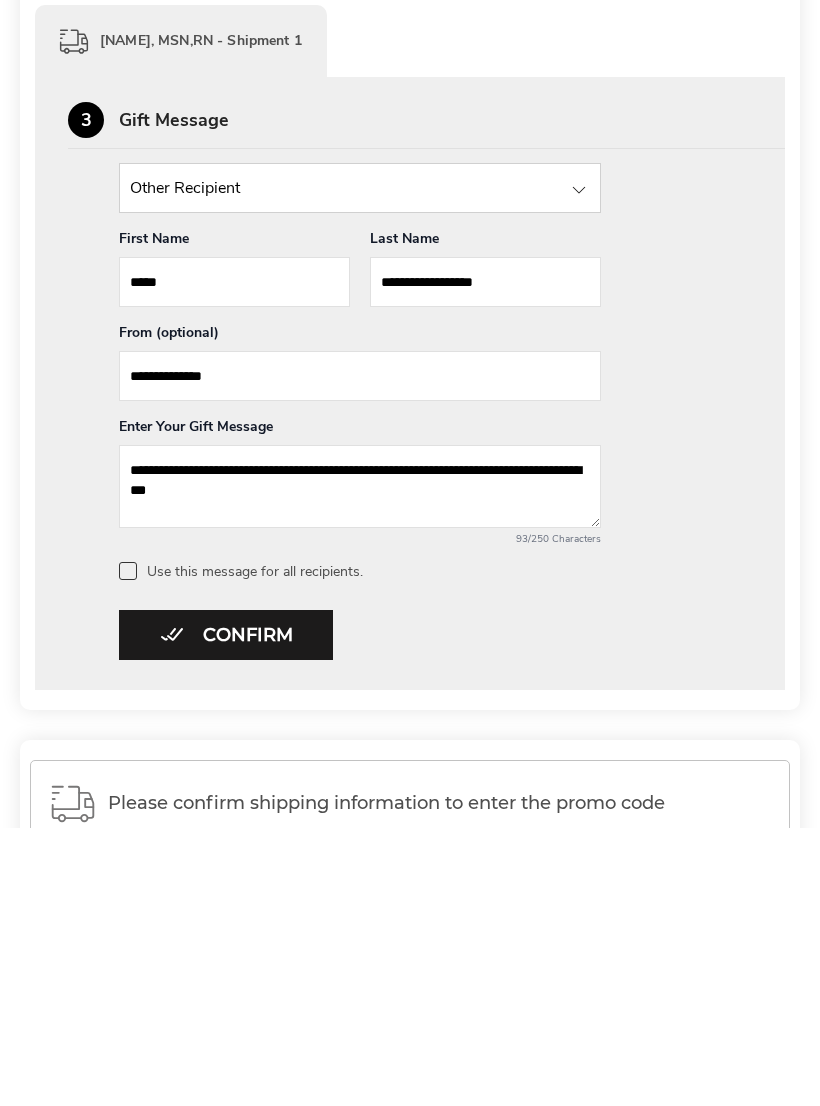 type on "**********" 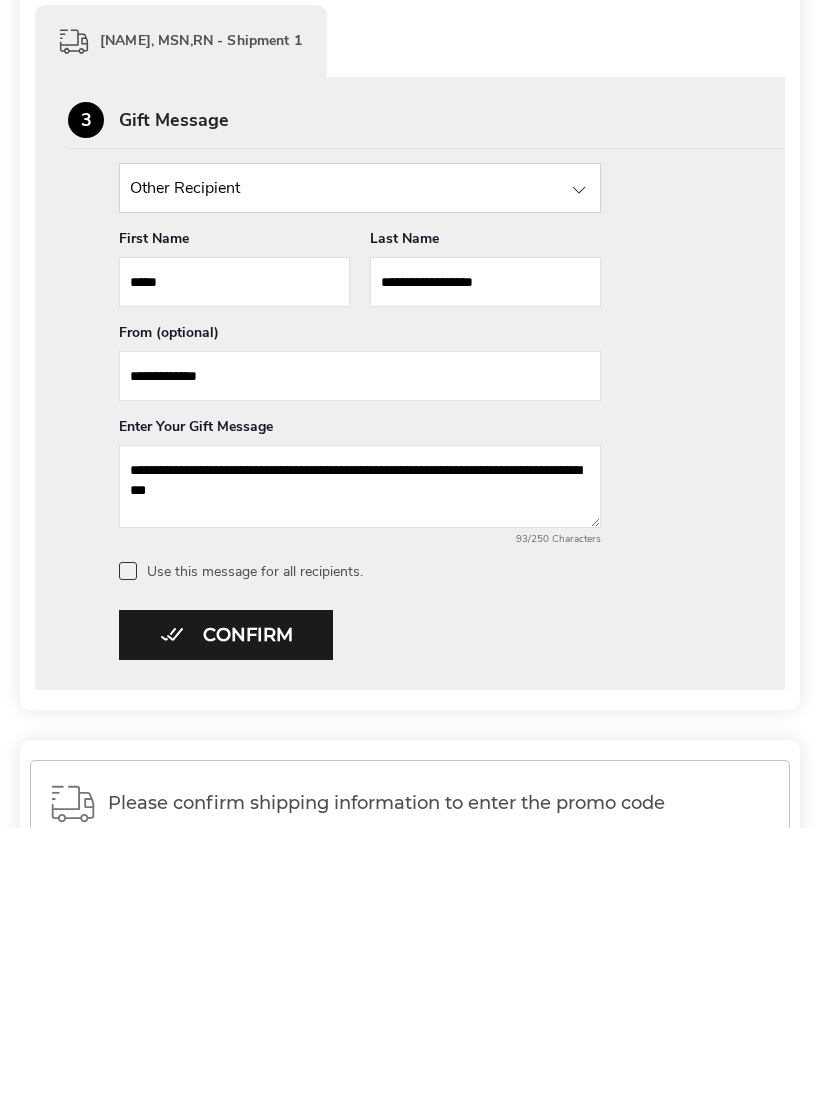 type on "**********" 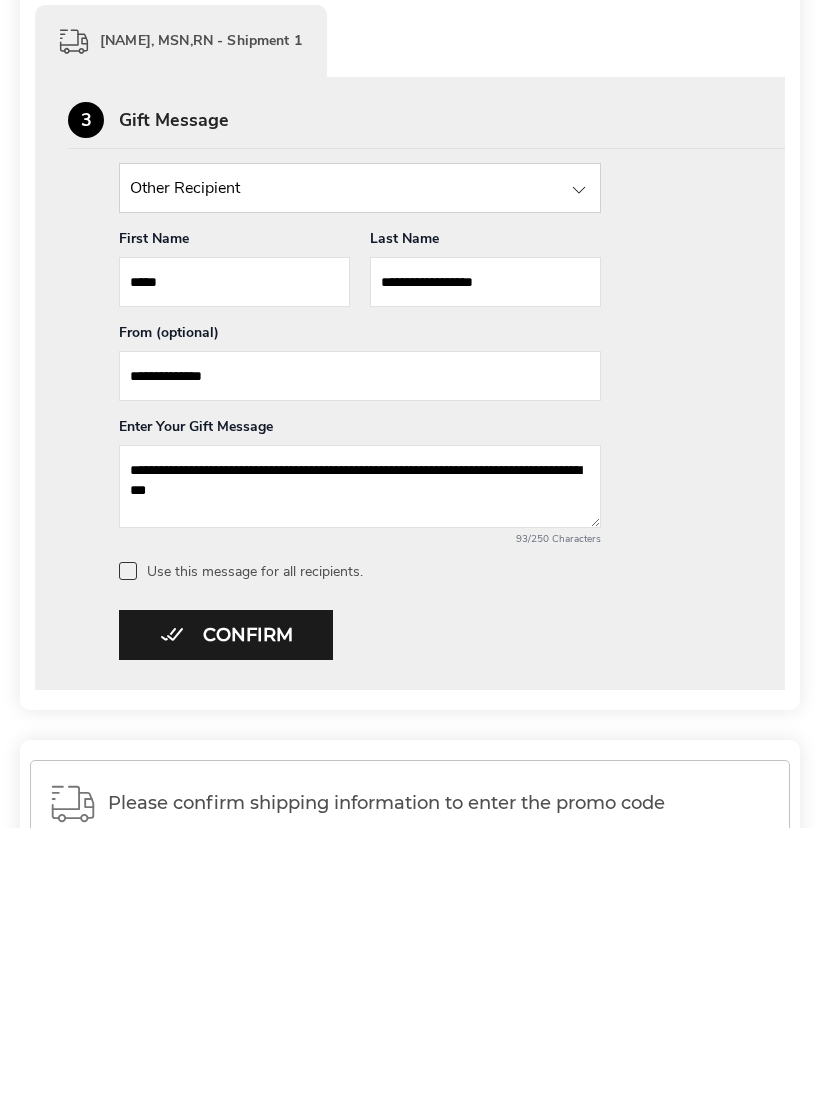 click on "**********" at bounding box center [360, 765] 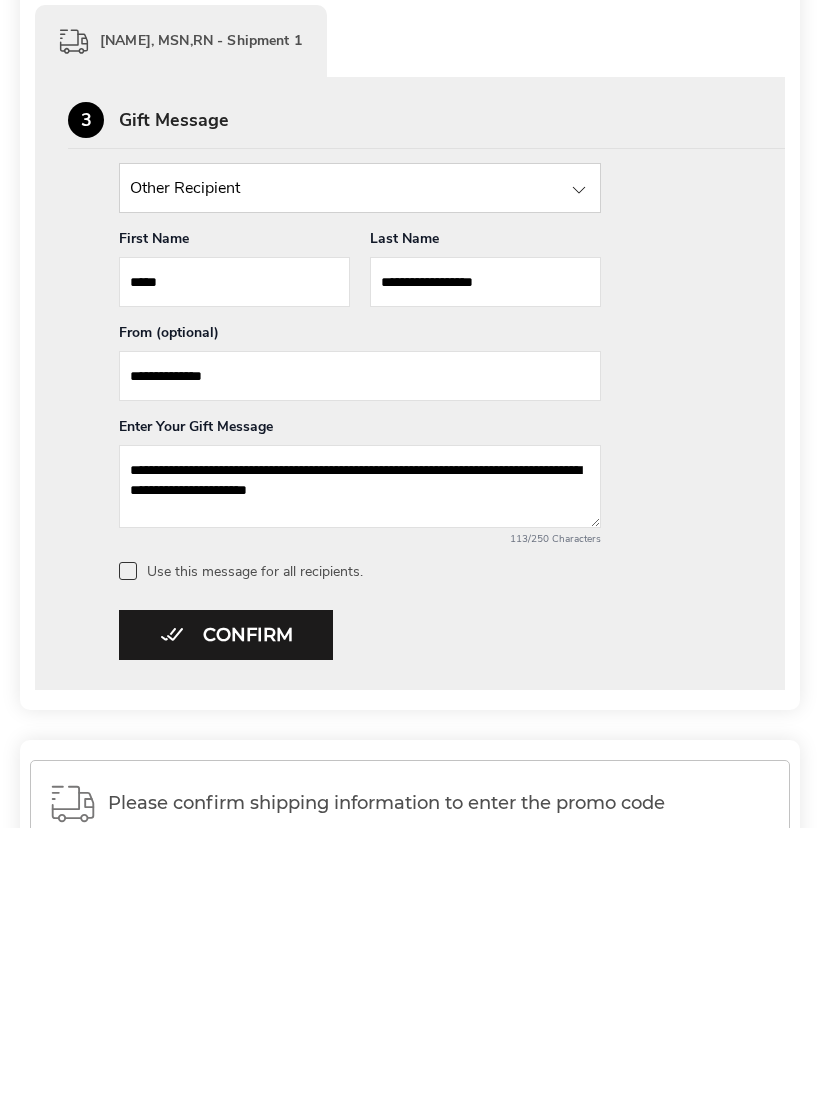 type on "**********" 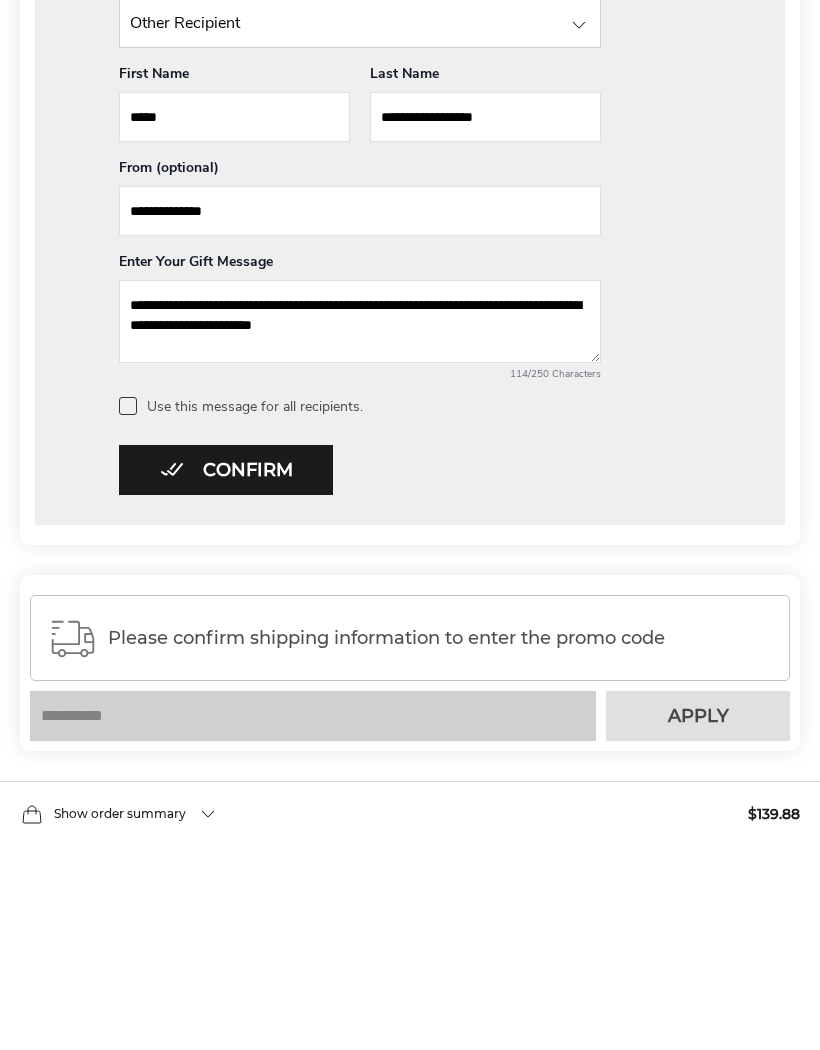 click on "Confirm" at bounding box center (226, 691) 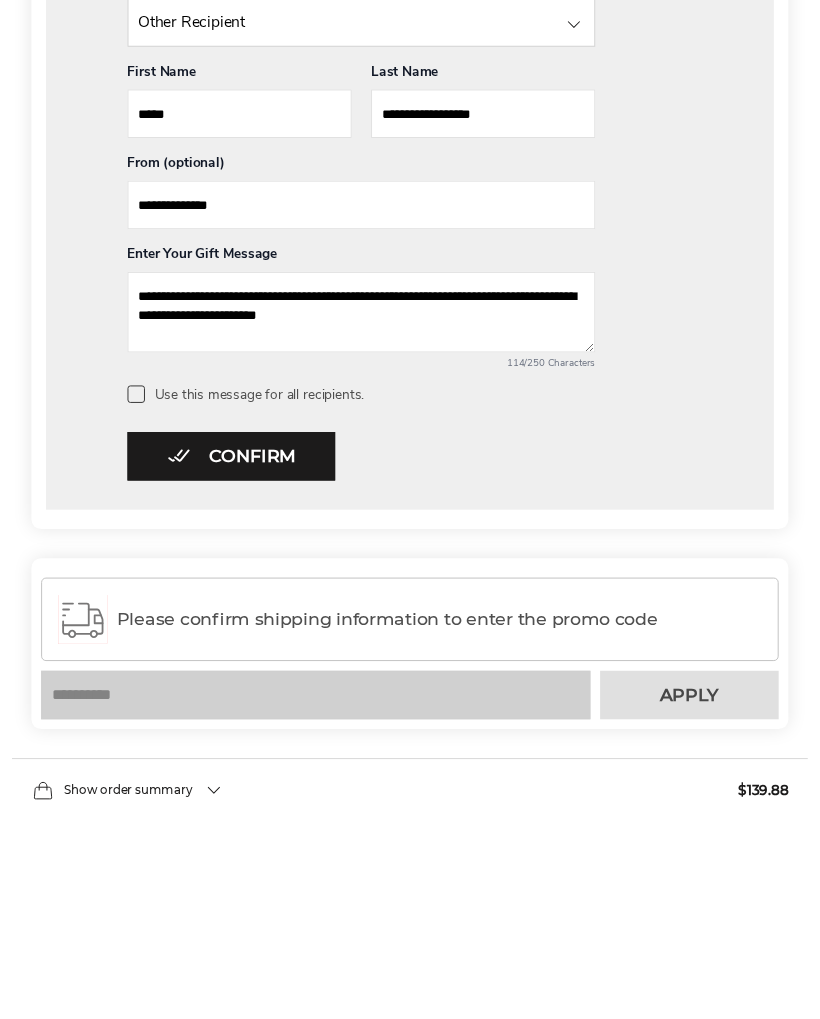 scroll, scrollTop: 59, scrollLeft: 0, axis: vertical 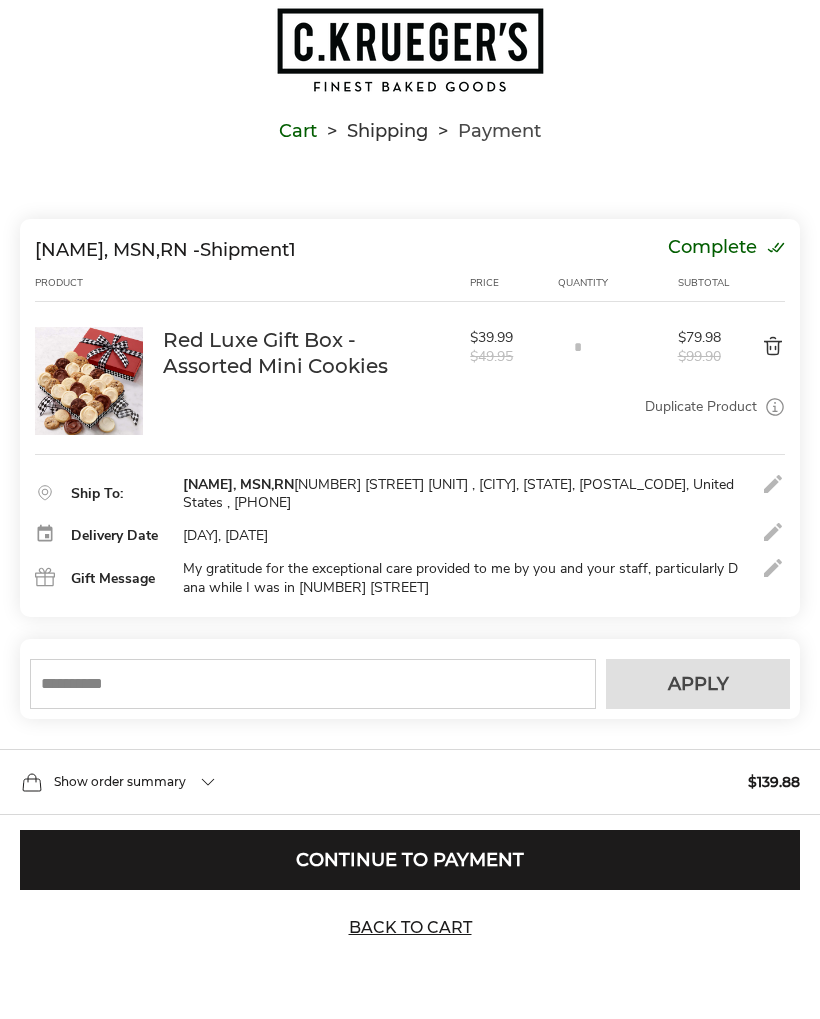 click at bounding box center [313, 684] 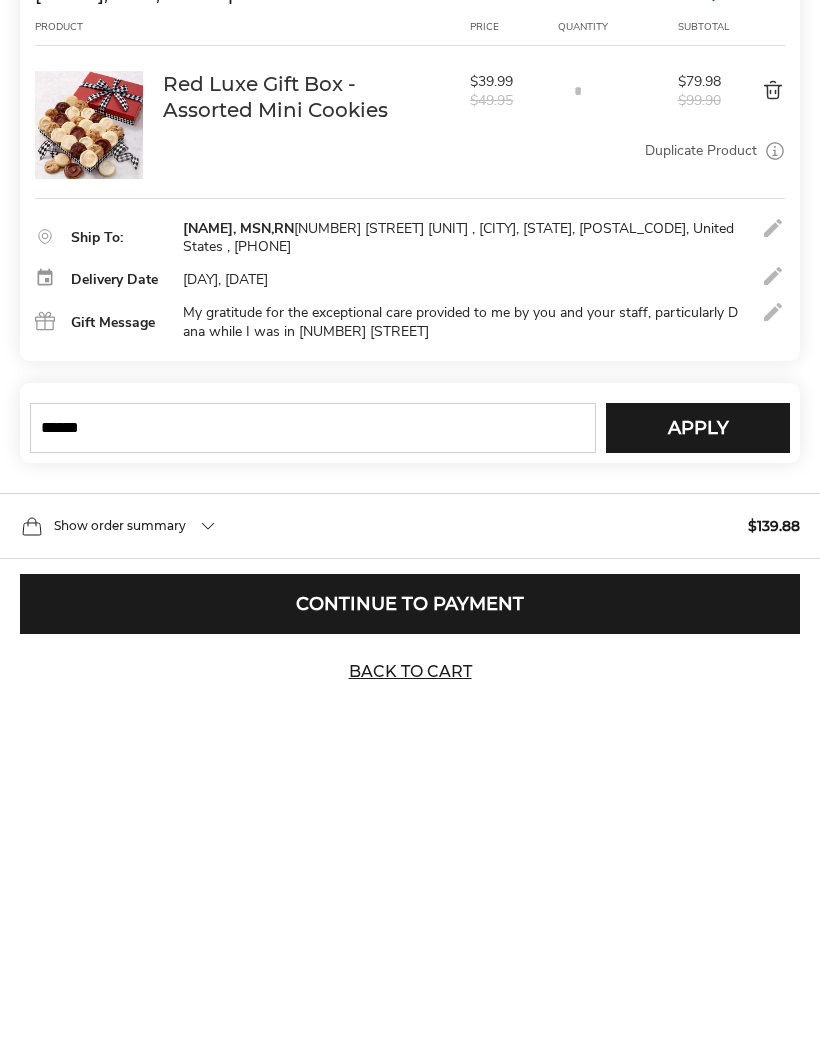 type on "******" 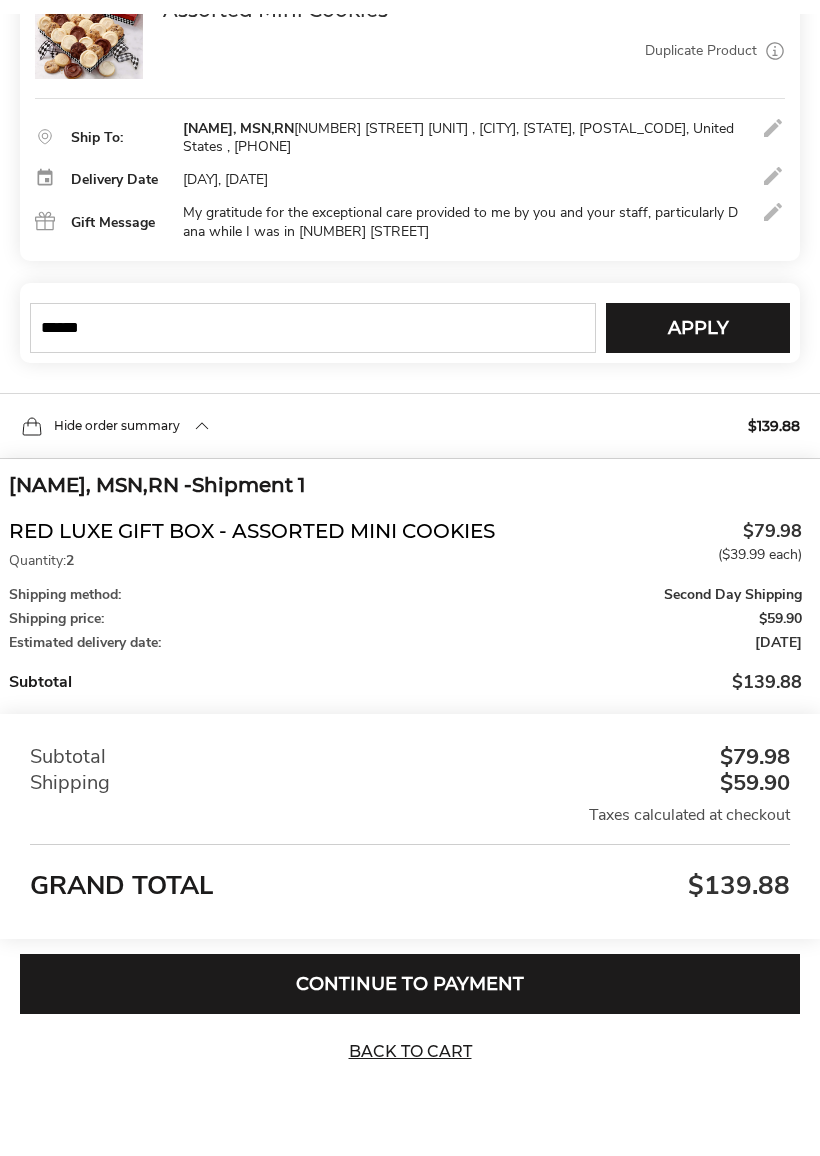 scroll, scrollTop: 432, scrollLeft: 0, axis: vertical 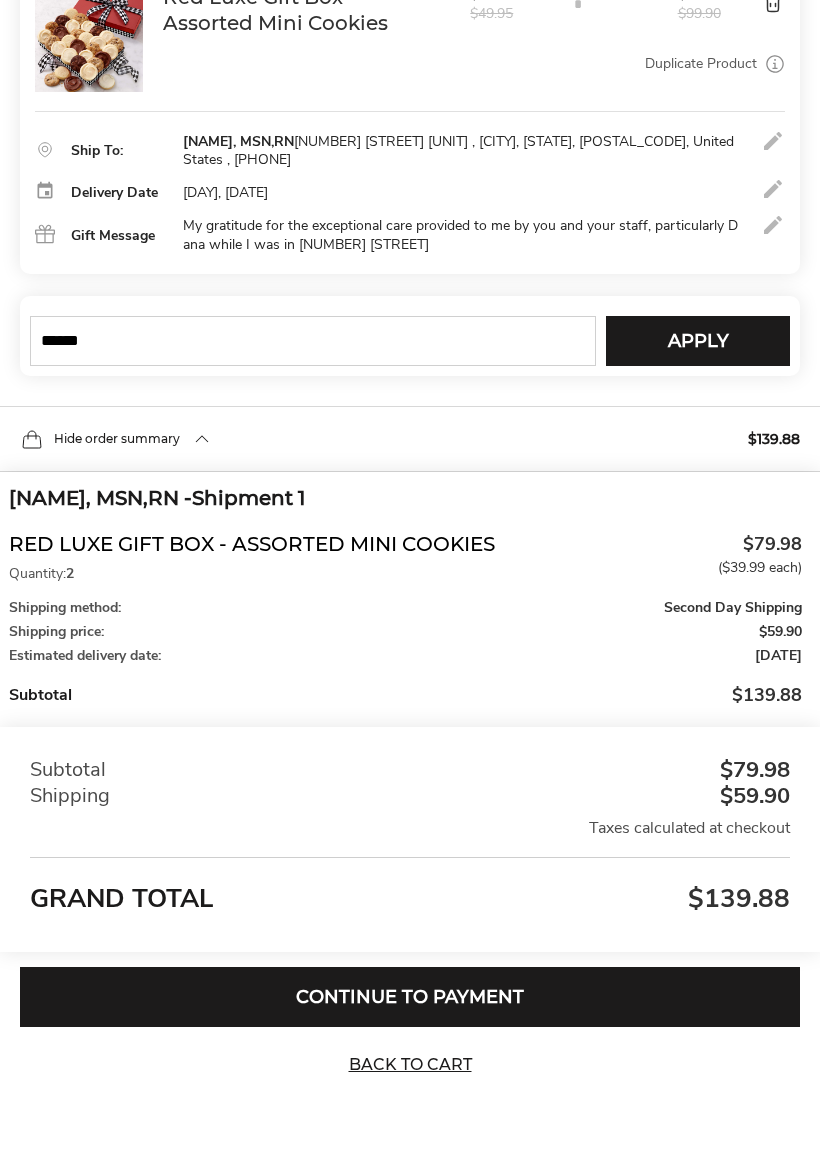 click on "Apply" at bounding box center [698, 341] 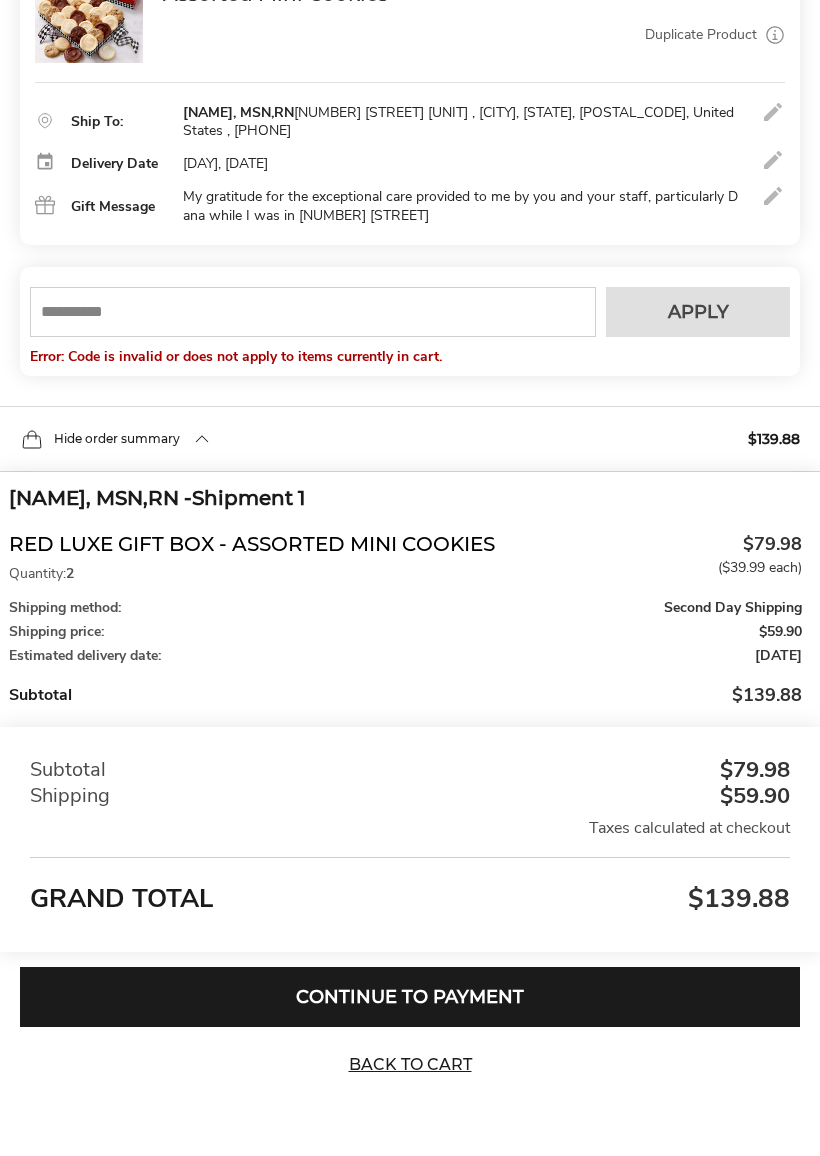 click at bounding box center [313, 312] 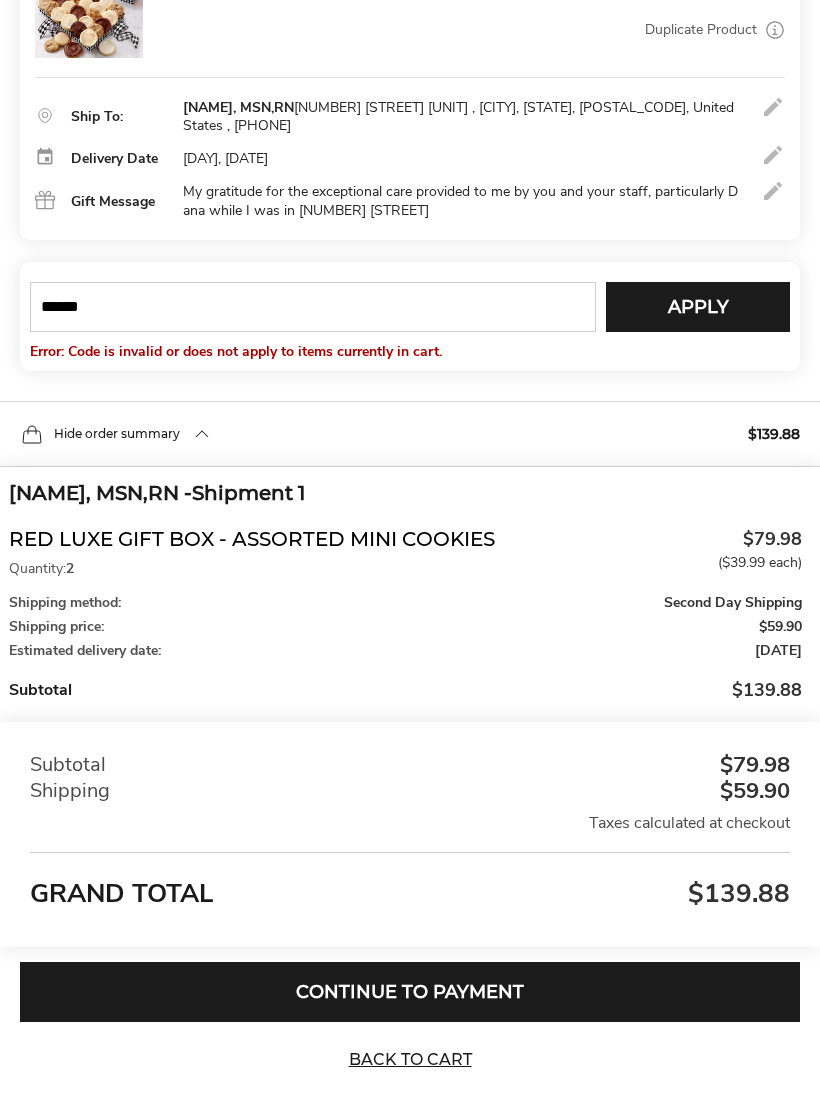 type on "******" 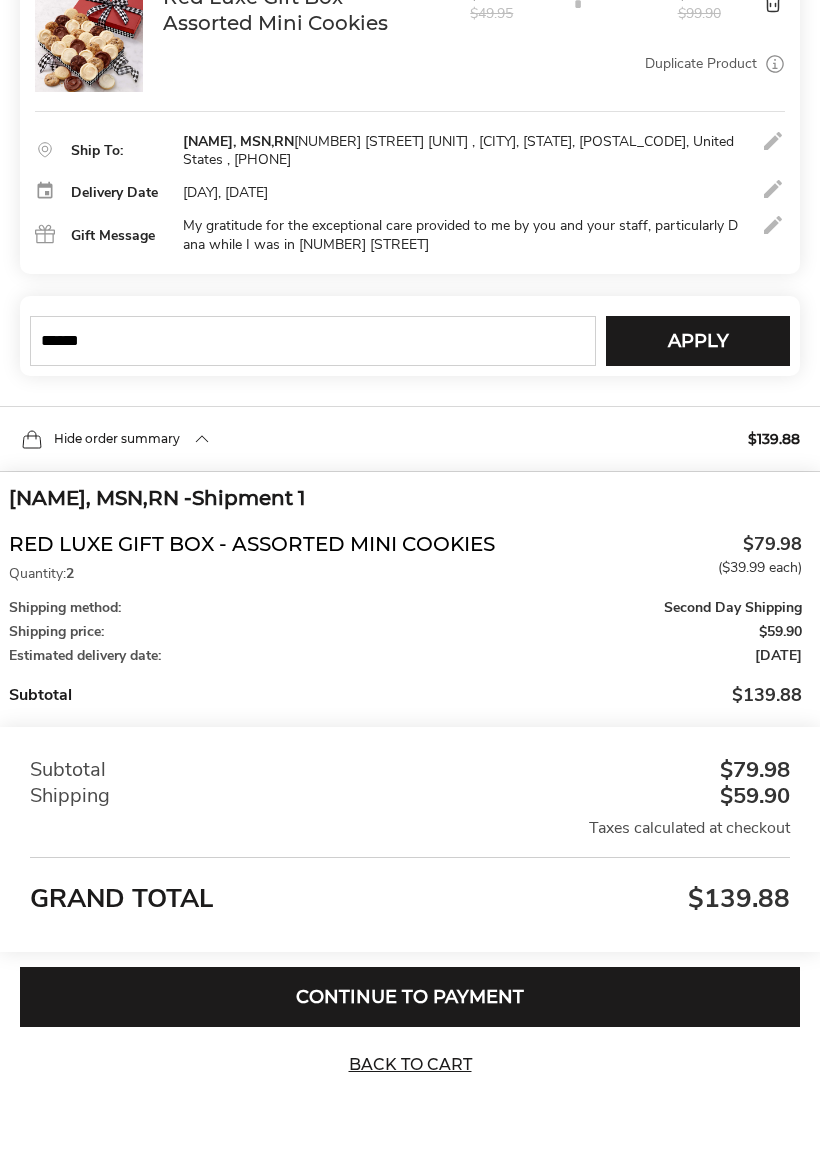 type 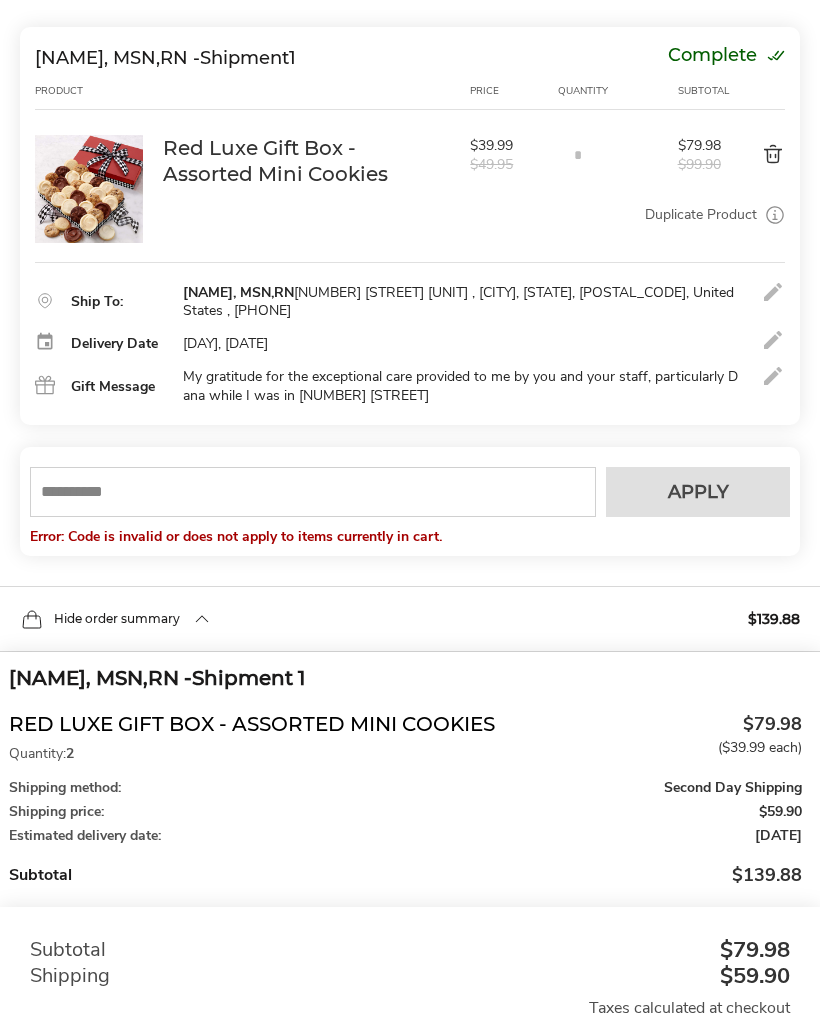 scroll, scrollTop: 248, scrollLeft: 0, axis: vertical 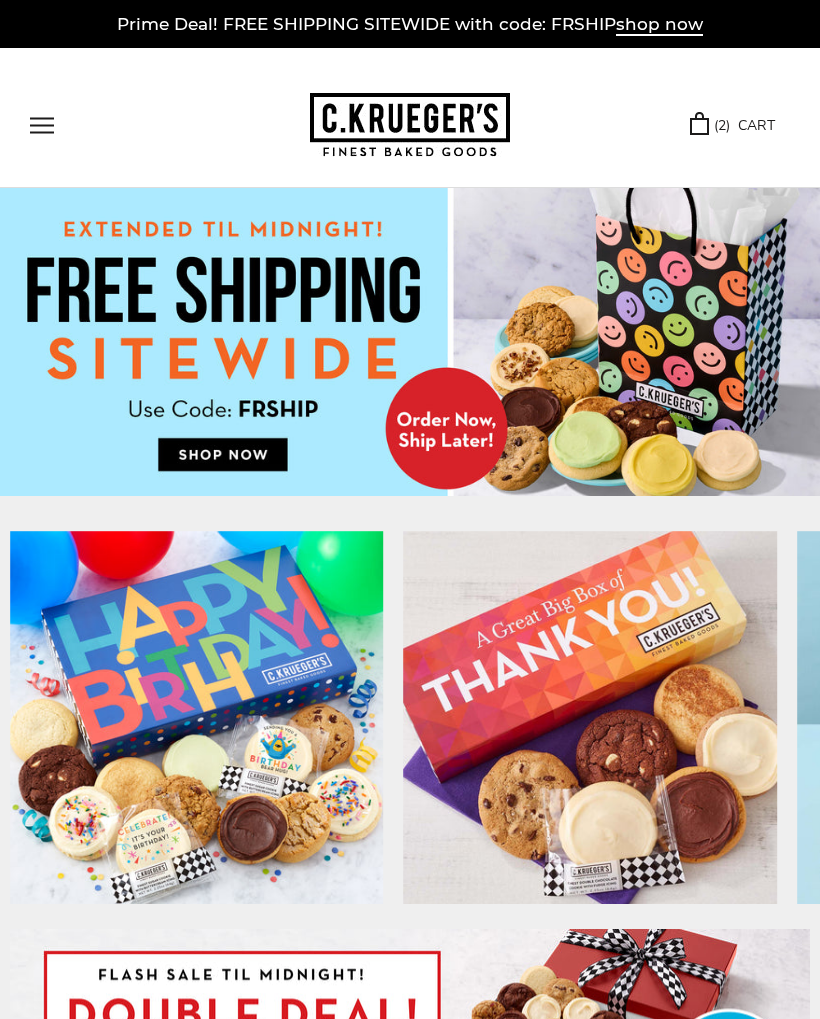click on "( 2 )  CART" at bounding box center [732, 125] 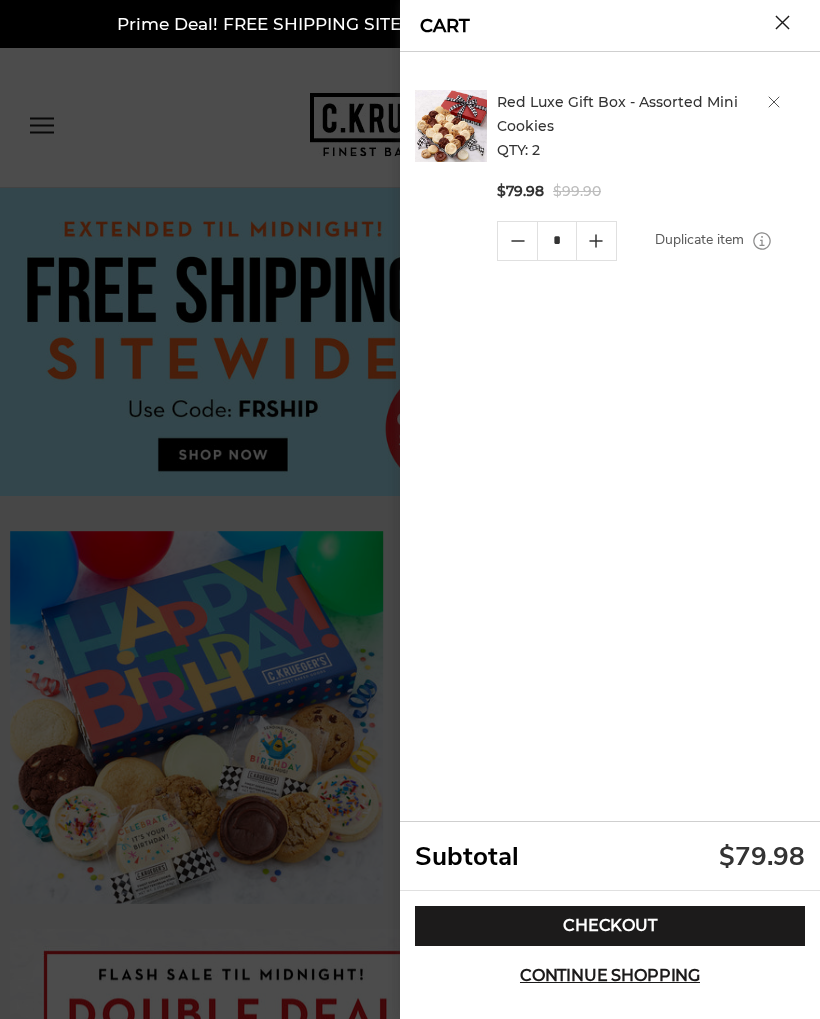 click at bounding box center [782, 22] 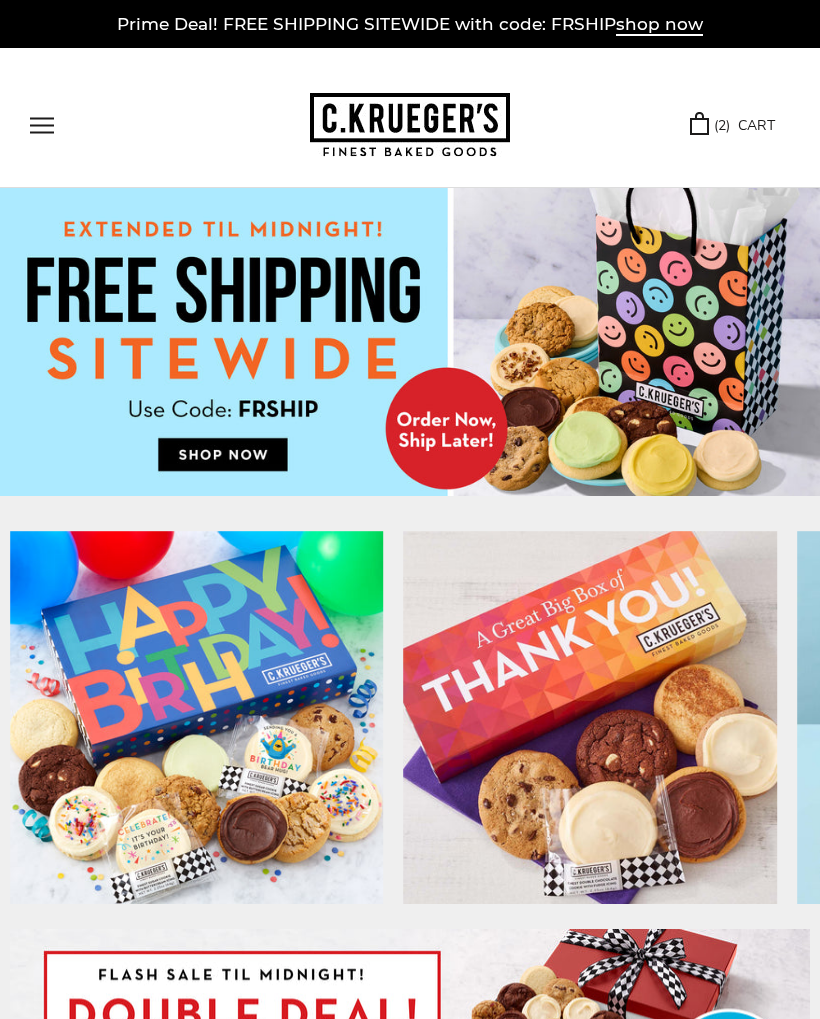 click on "( 2 )  CART" at bounding box center (732, 125) 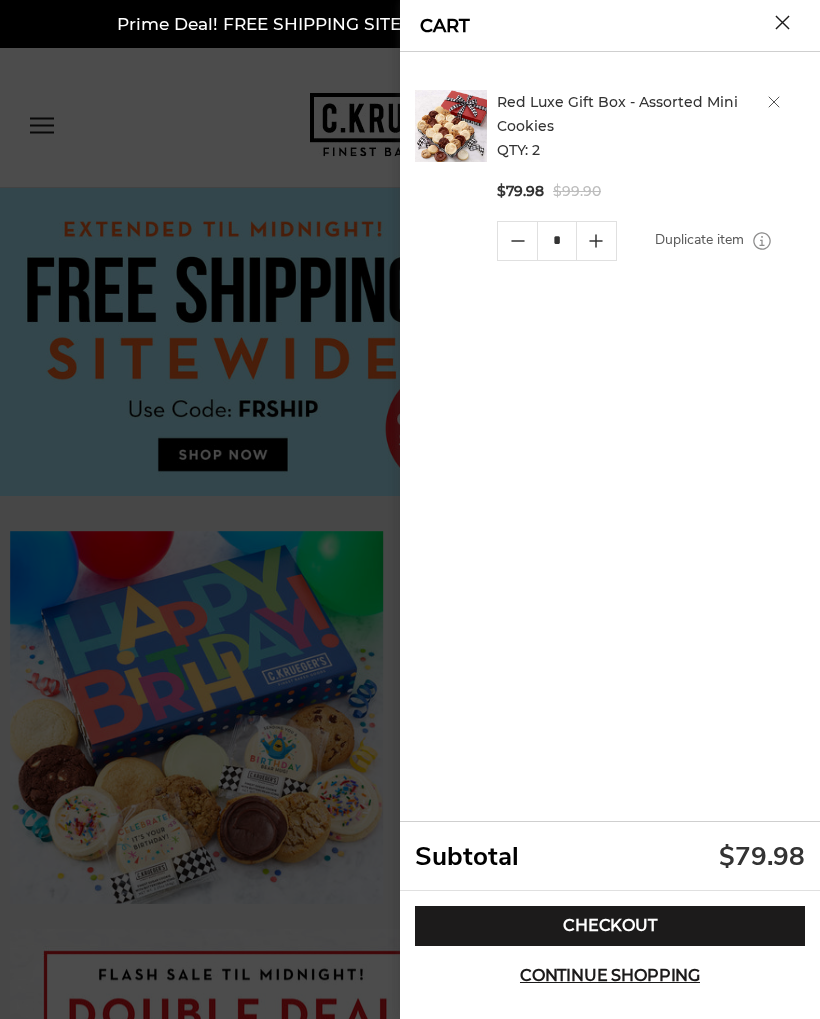 click 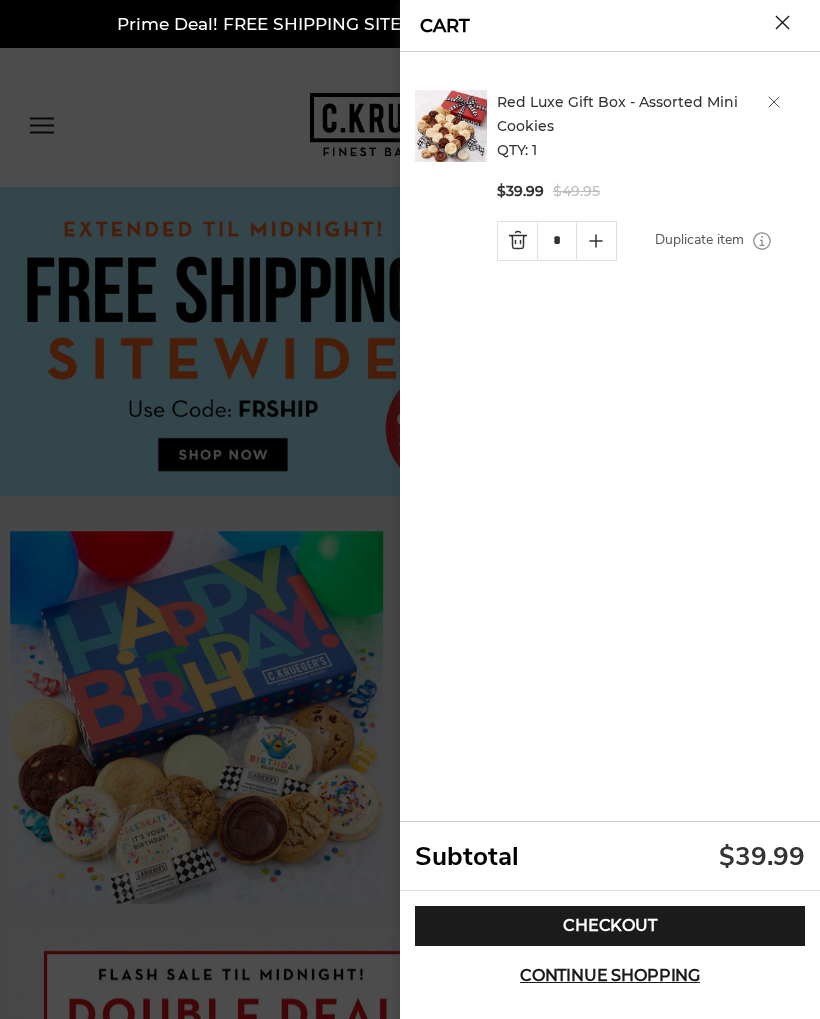 click at bounding box center [517, 241] 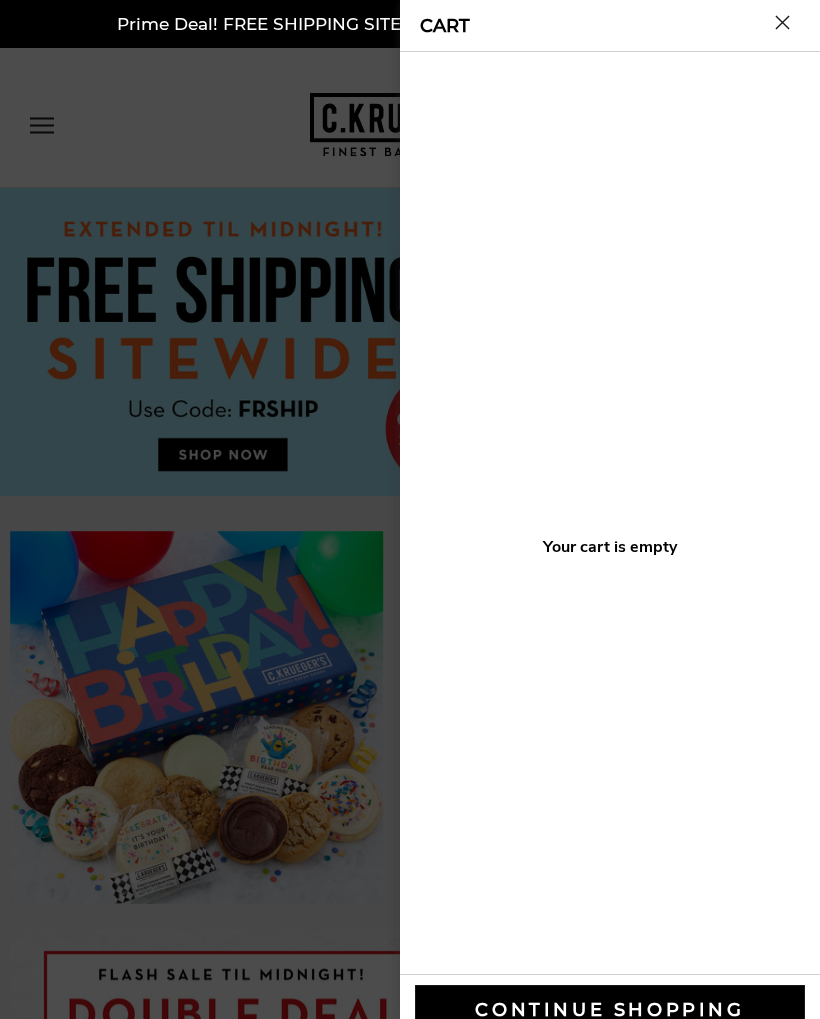 click at bounding box center [782, 22] 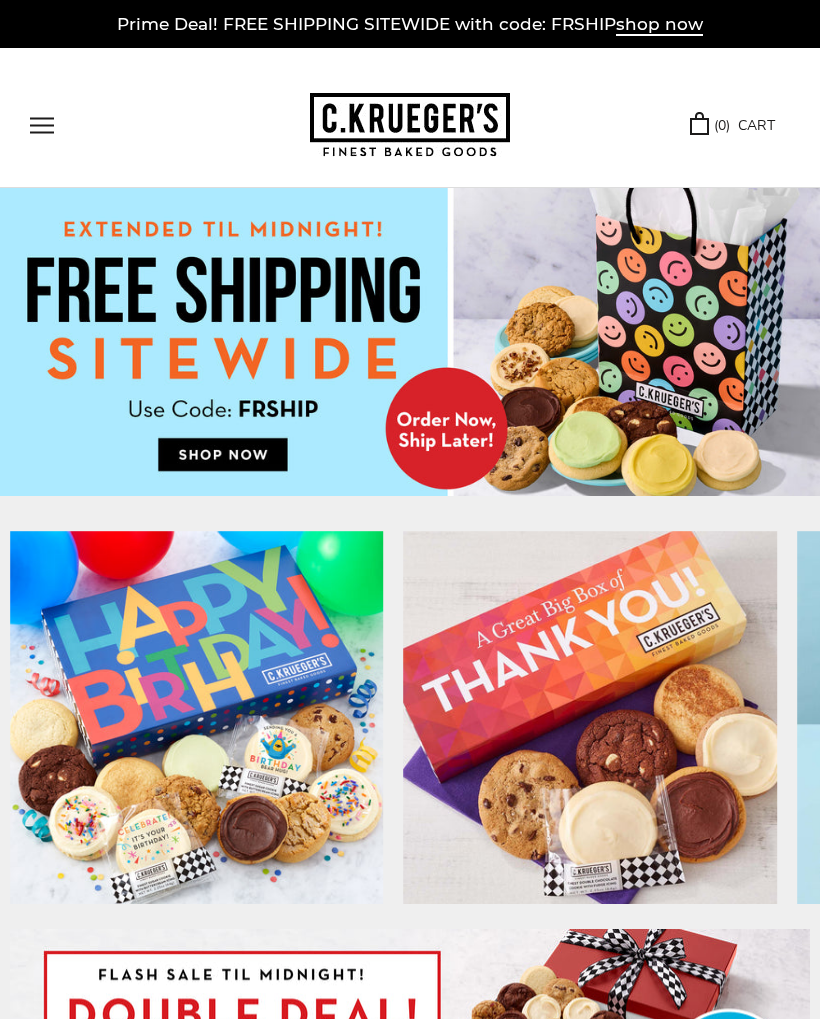 click at bounding box center [410, 1035] 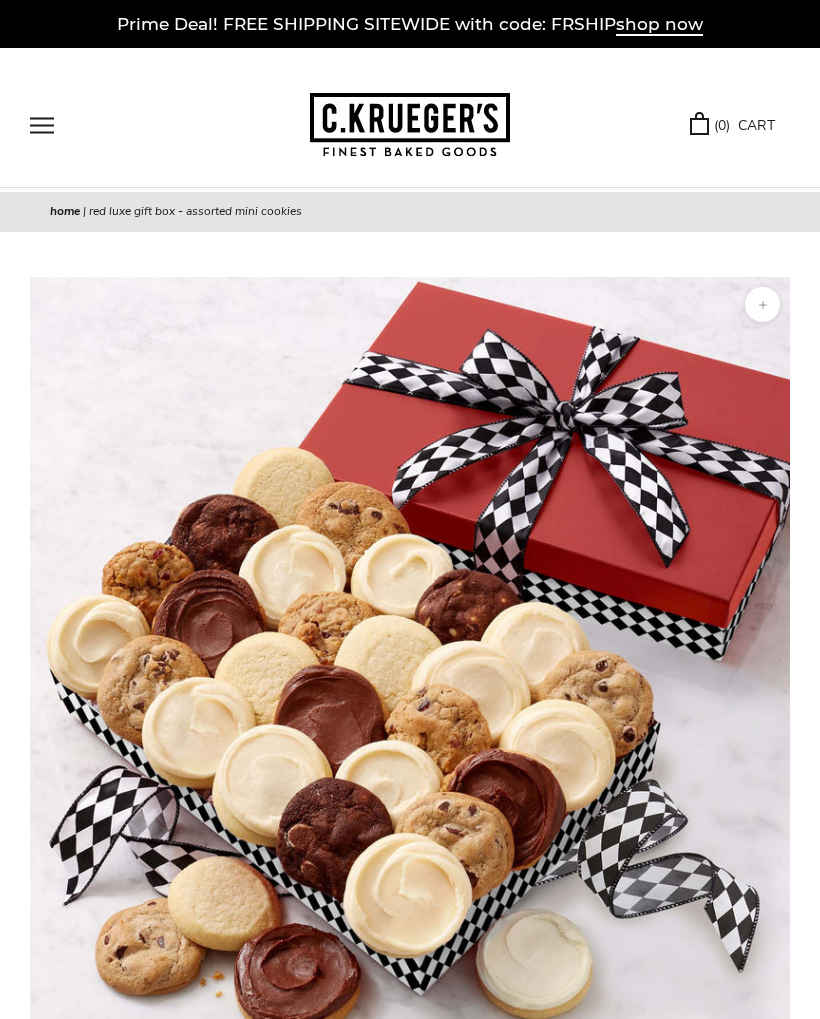 scroll, scrollTop: 0, scrollLeft: 0, axis: both 